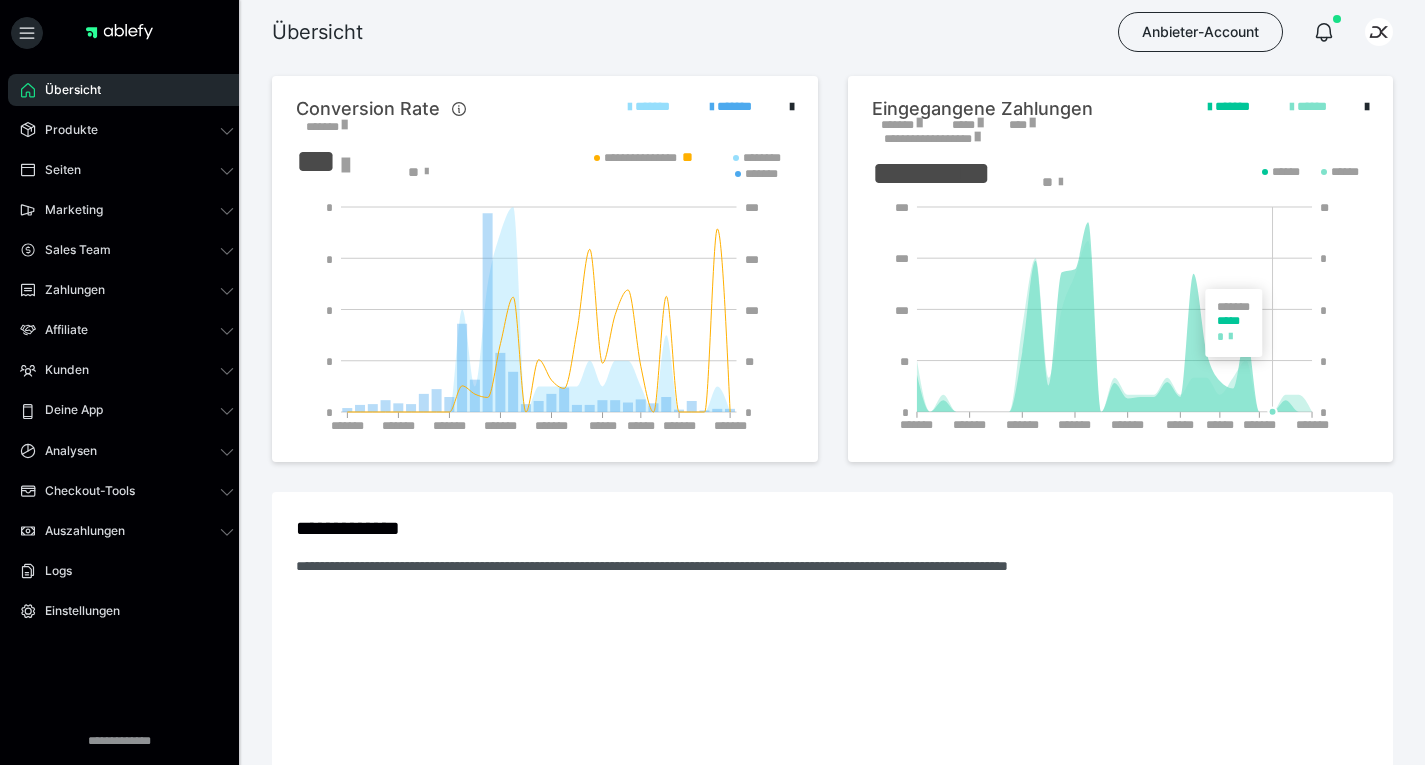 scroll, scrollTop: 0, scrollLeft: 0, axis: both 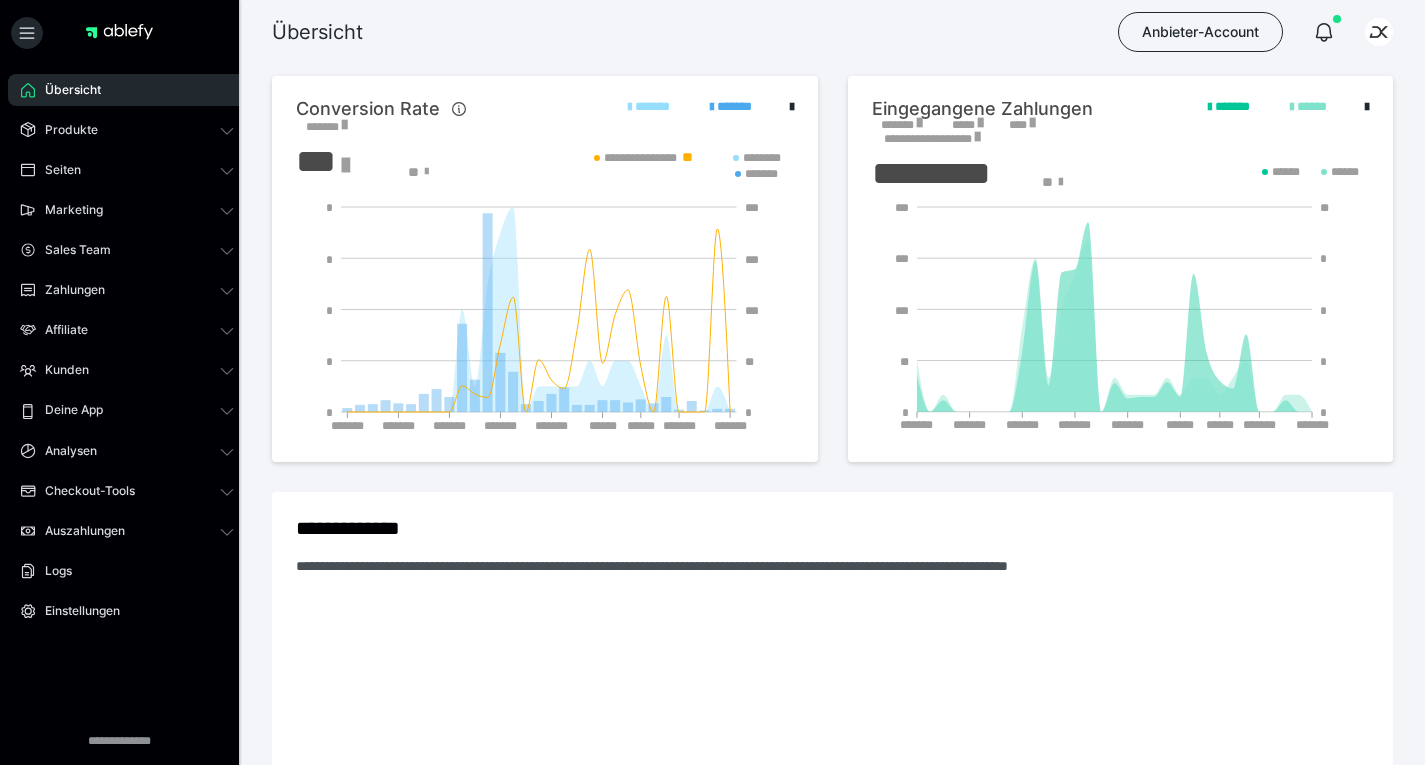 click on "**********" at bounding box center [832, 658] 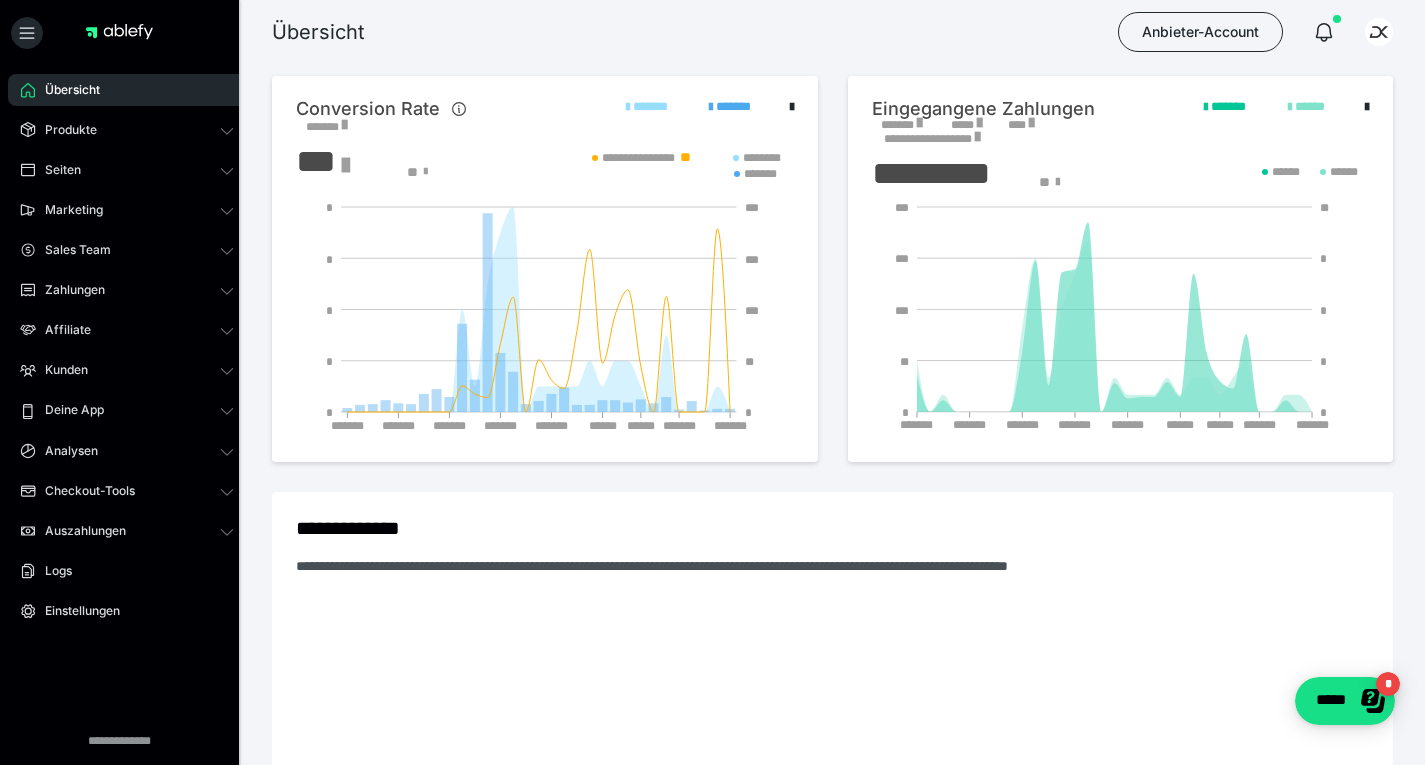 scroll, scrollTop: 0, scrollLeft: 0, axis: both 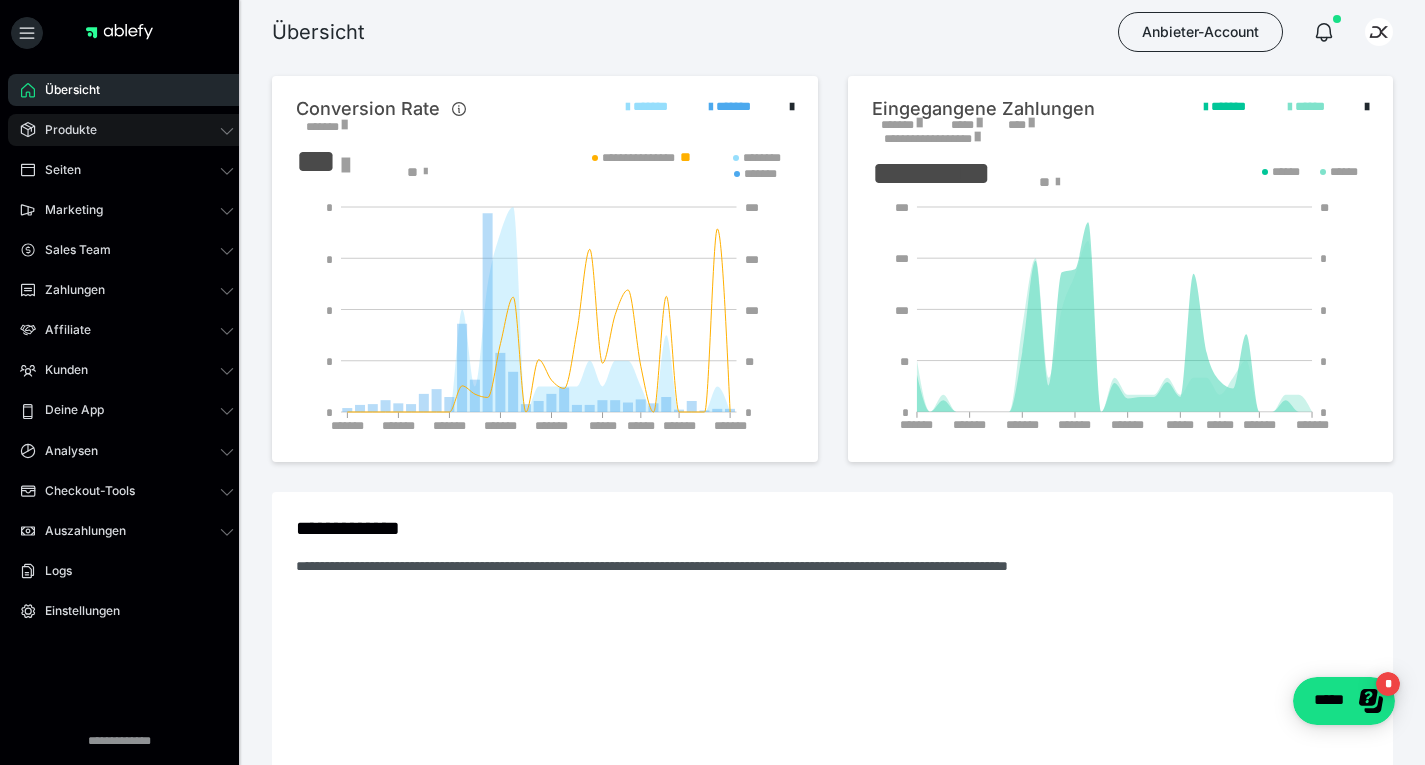 click on "Produkte" at bounding box center [127, 130] 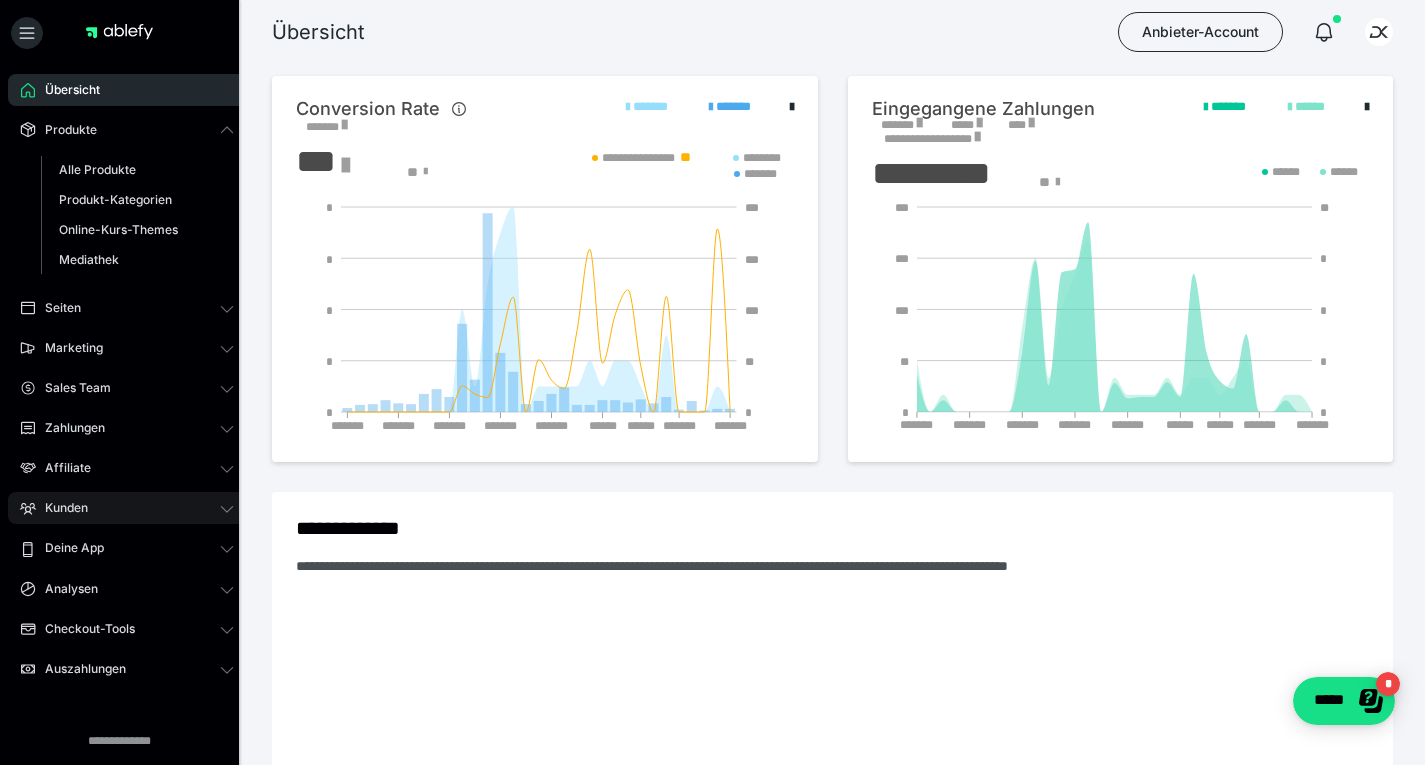 click on "Kunden" at bounding box center (127, 508) 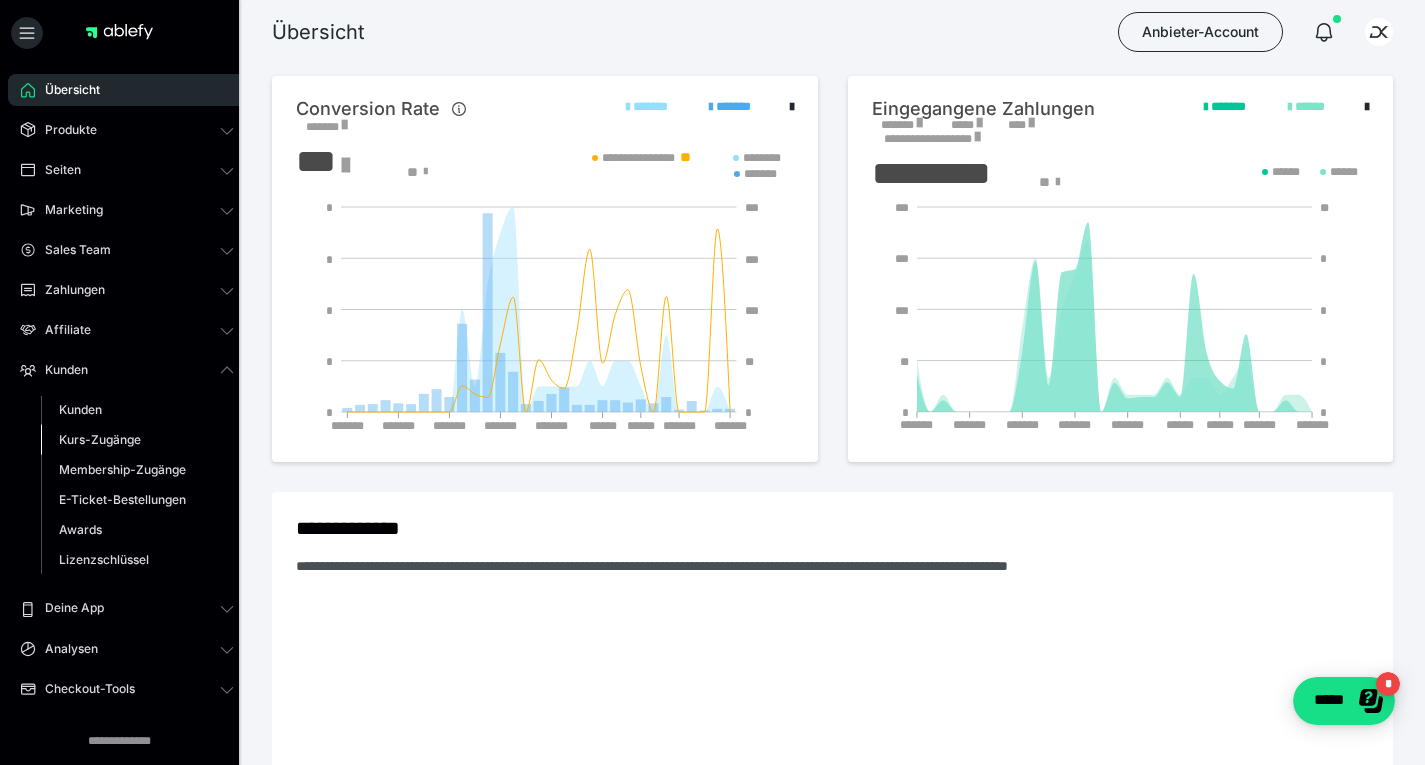 click on "Kurs-Zugänge" at bounding box center [100, 439] 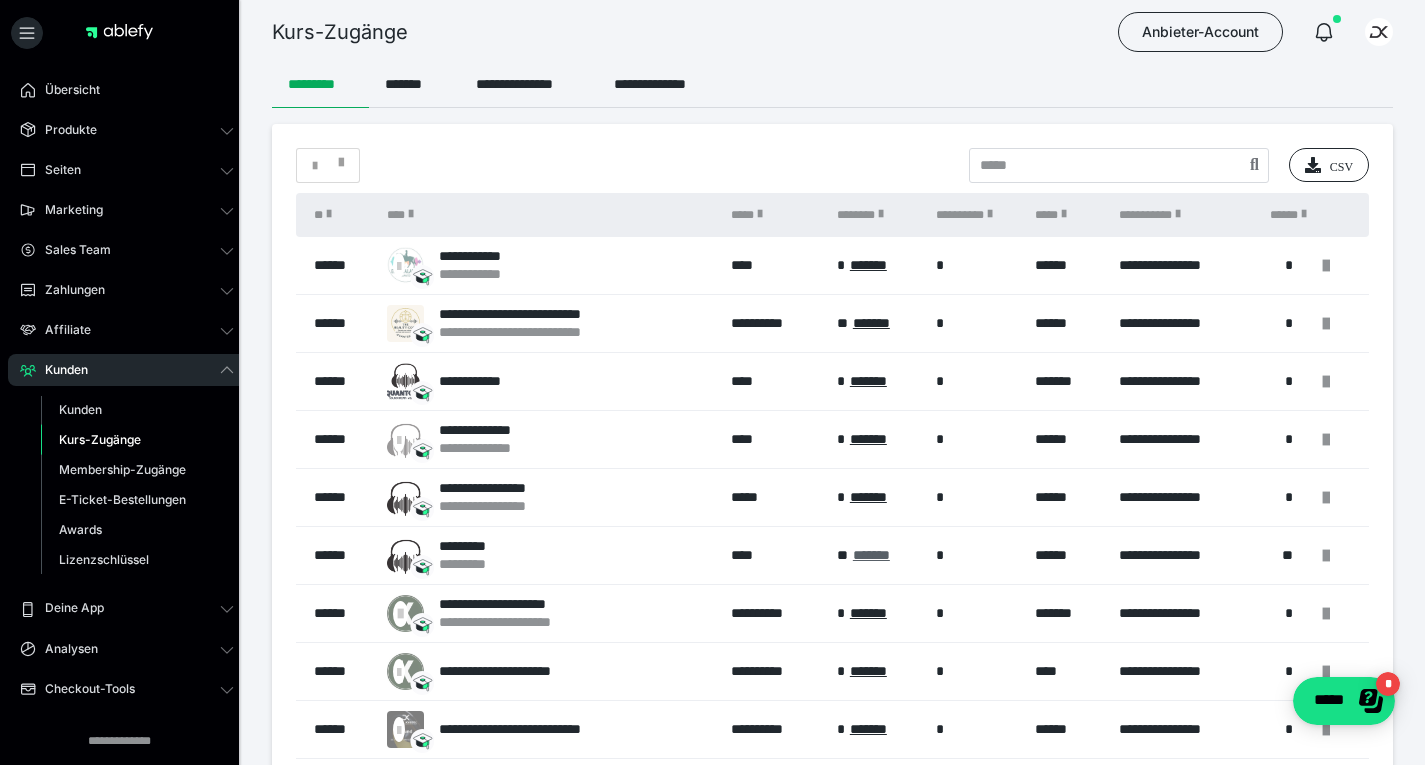 click on "*******" at bounding box center (871, 555) 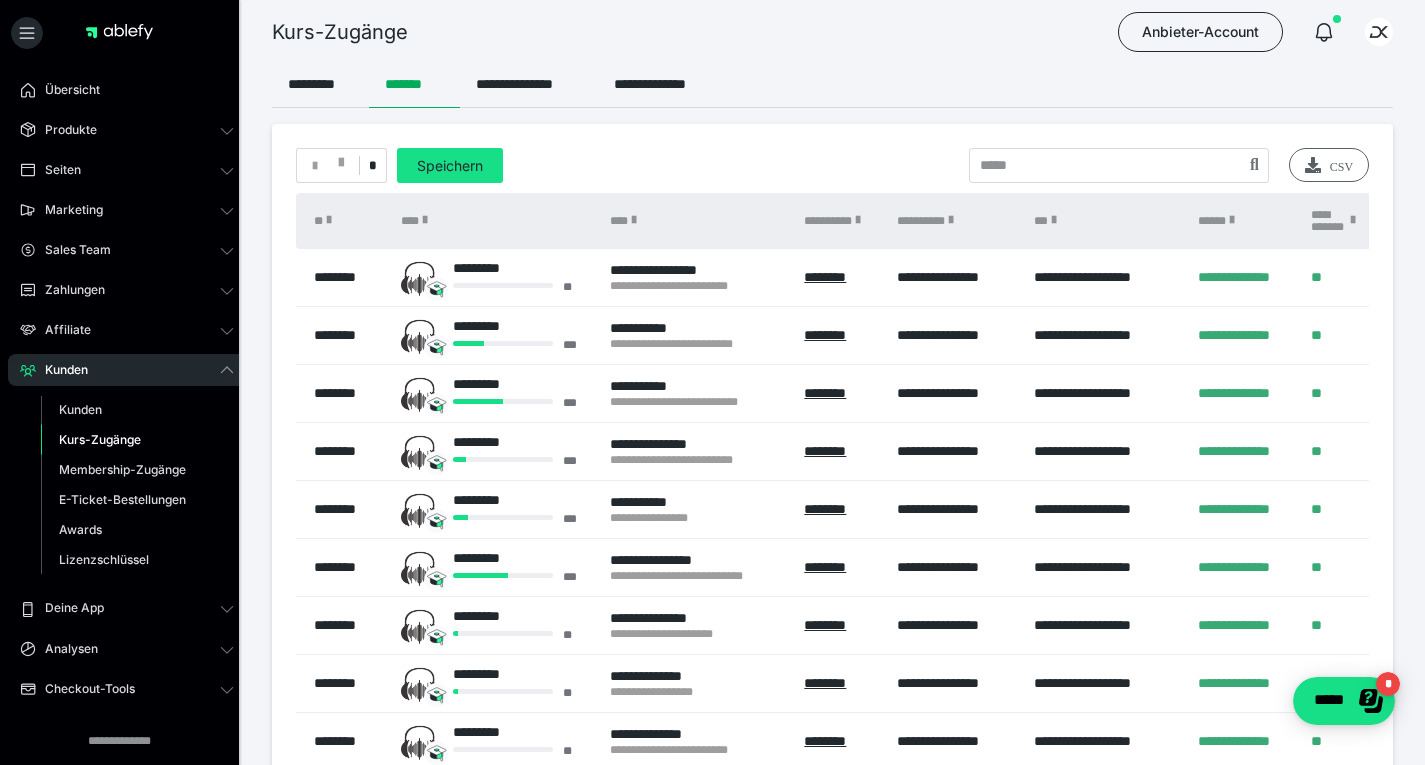 click on "CSV" at bounding box center (1329, 165) 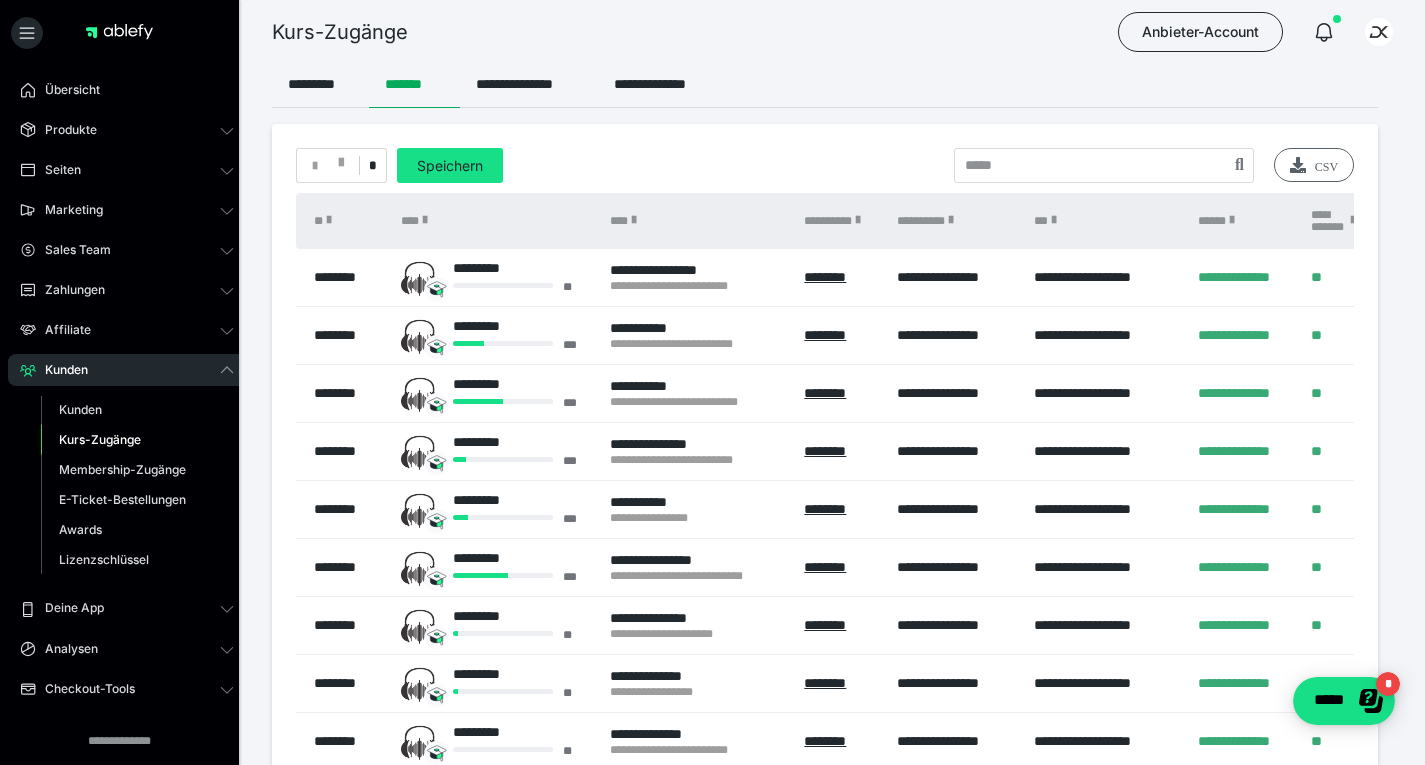 radio on "*****" 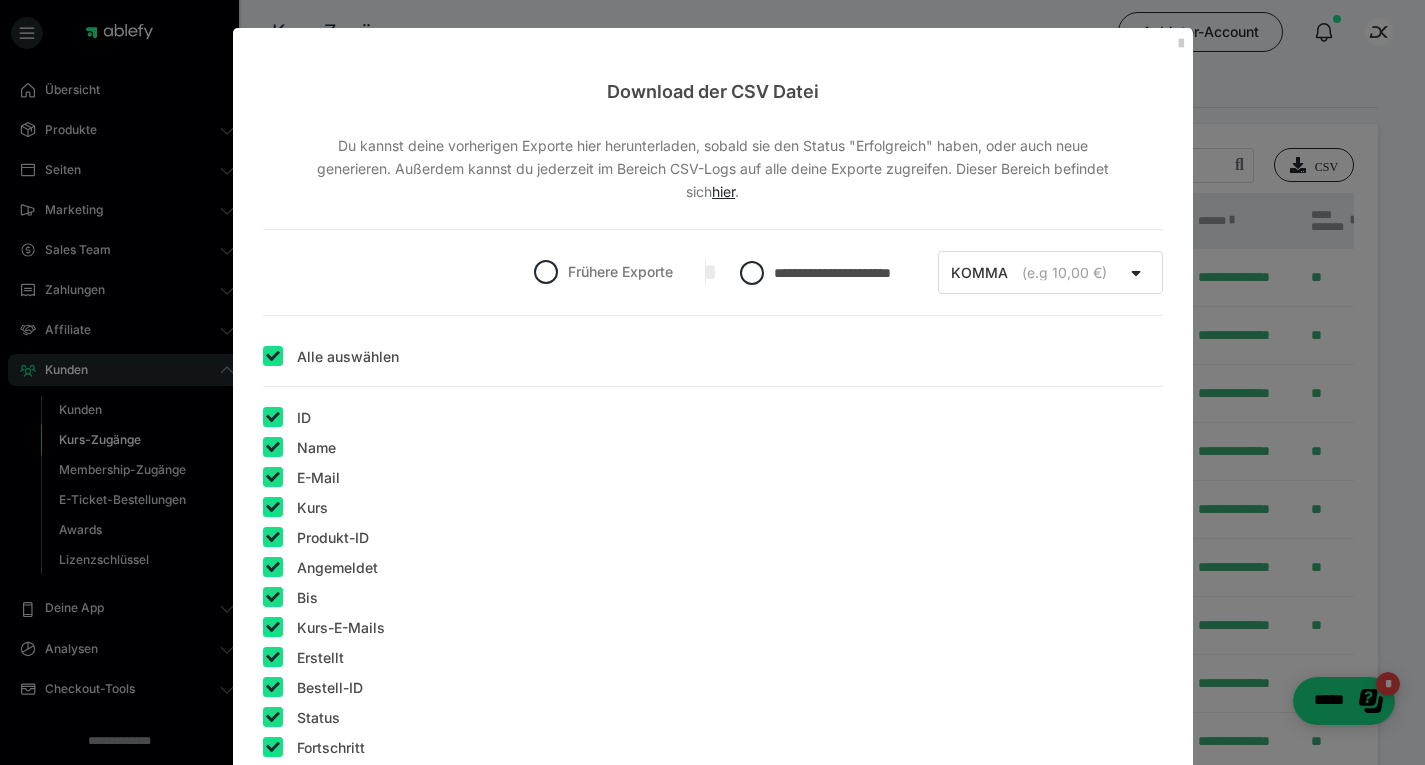click at bounding box center (273, 417) 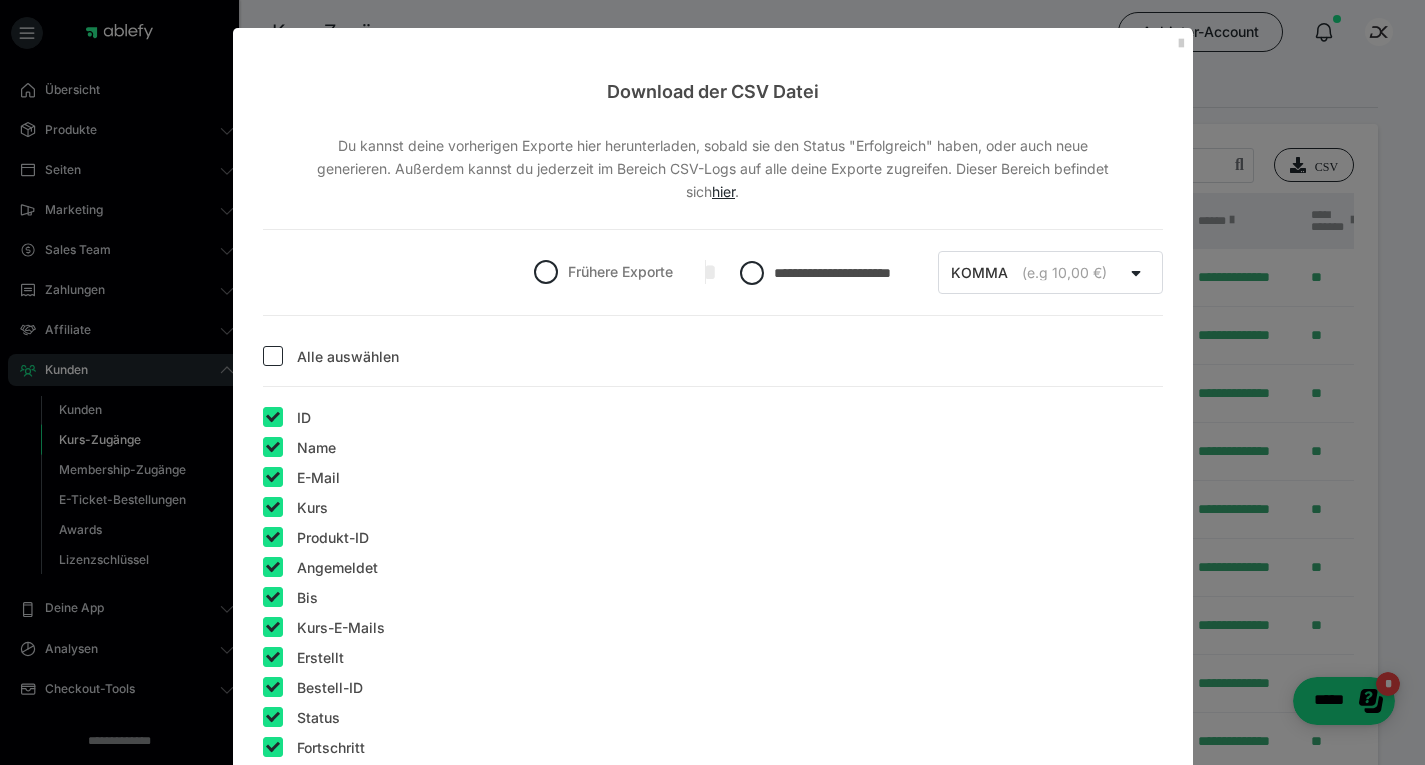 checkbox on "false" 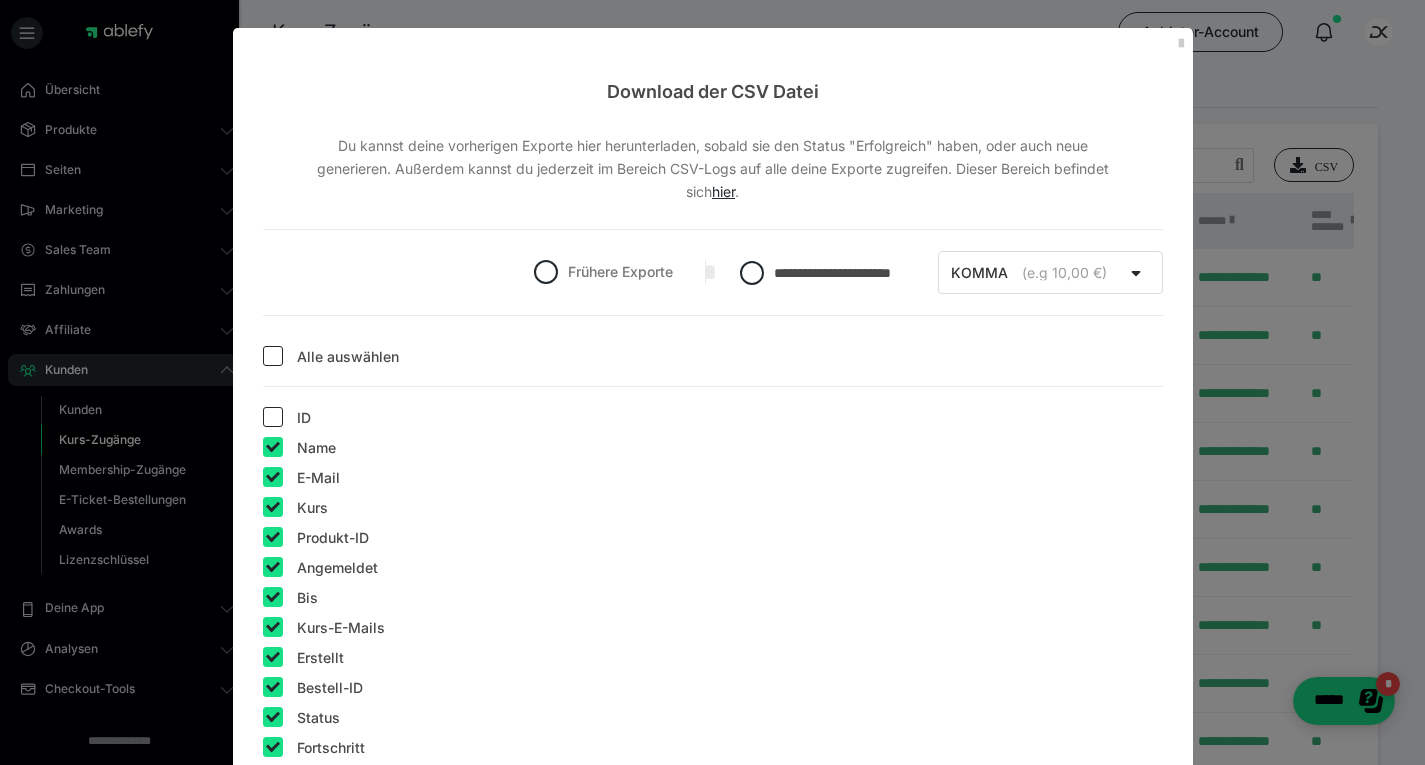 checkbox on "false" 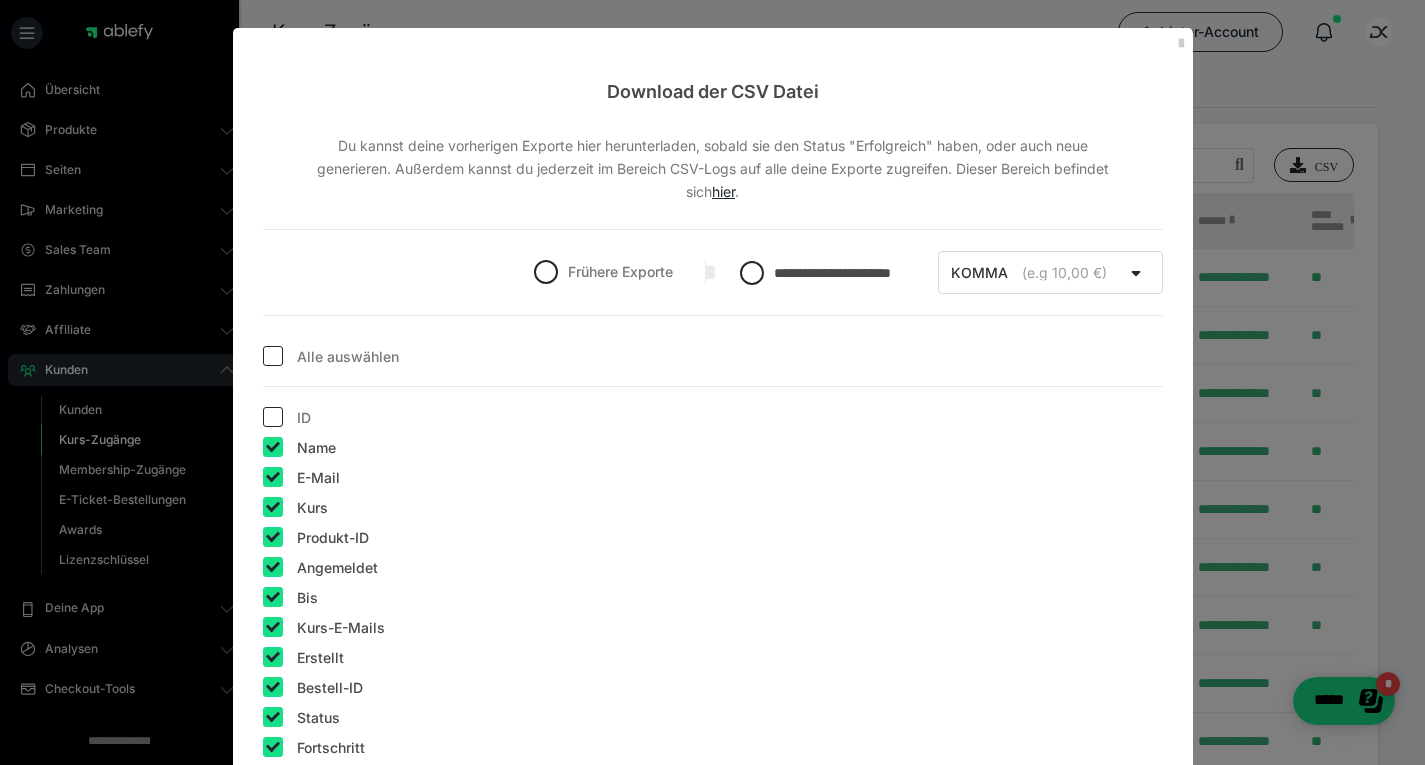click at bounding box center (273, 507) 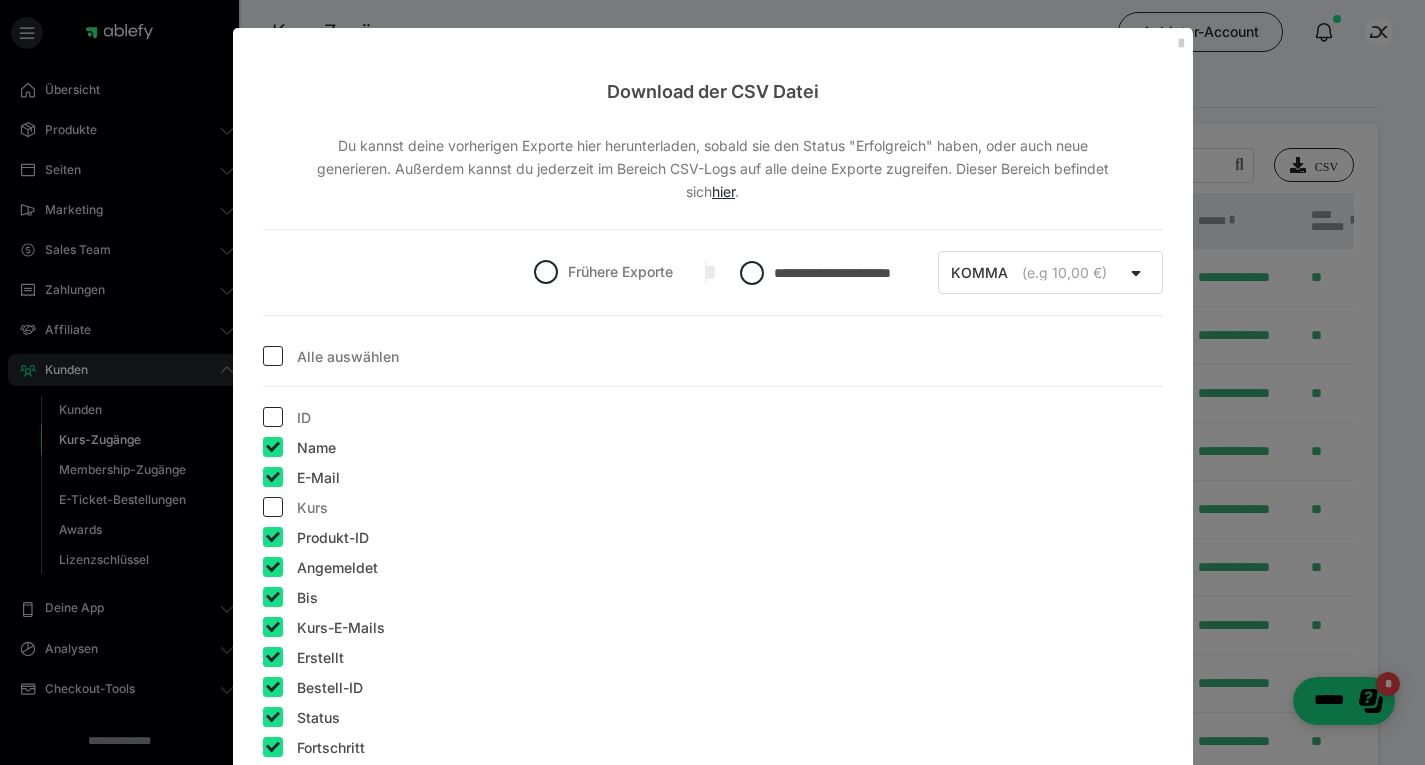 click at bounding box center [273, 537] 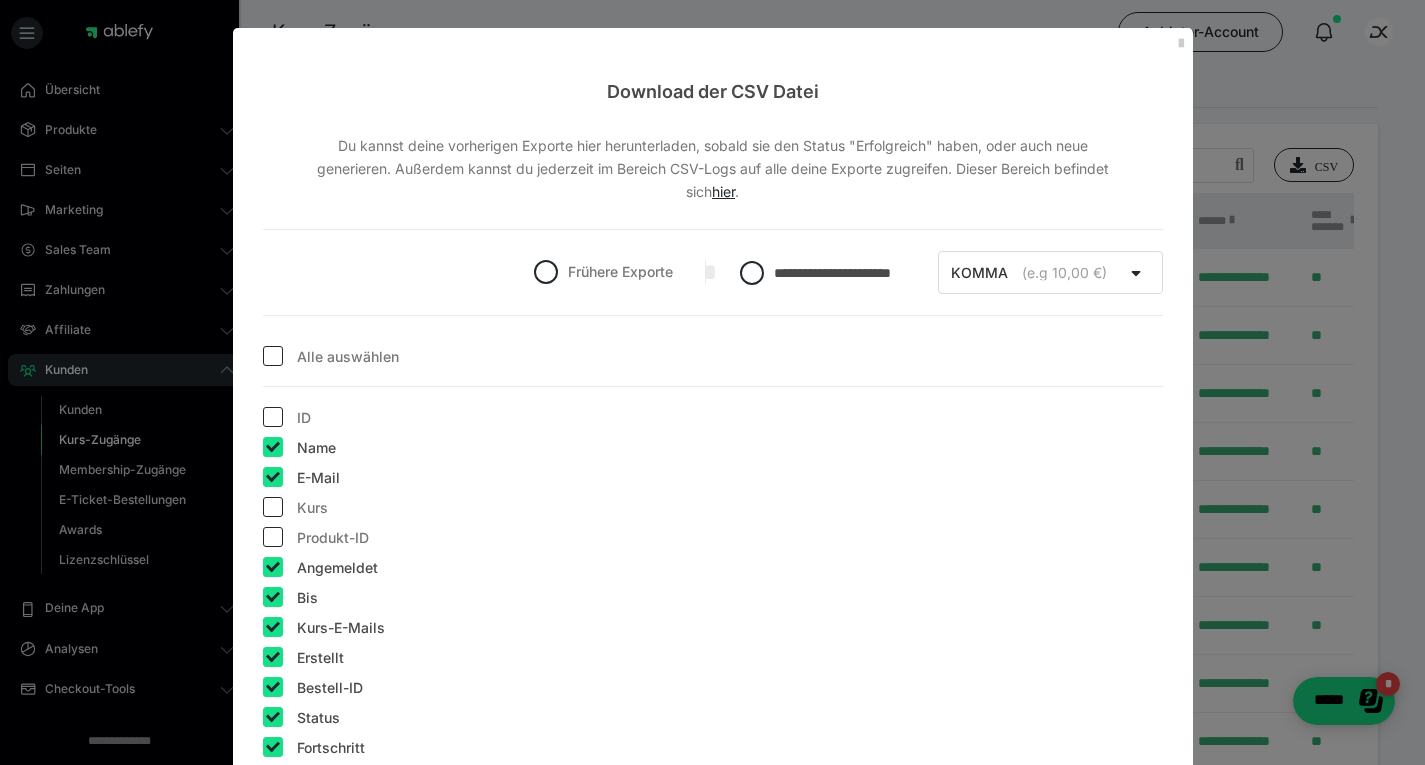click at bounding box center [273, 567] 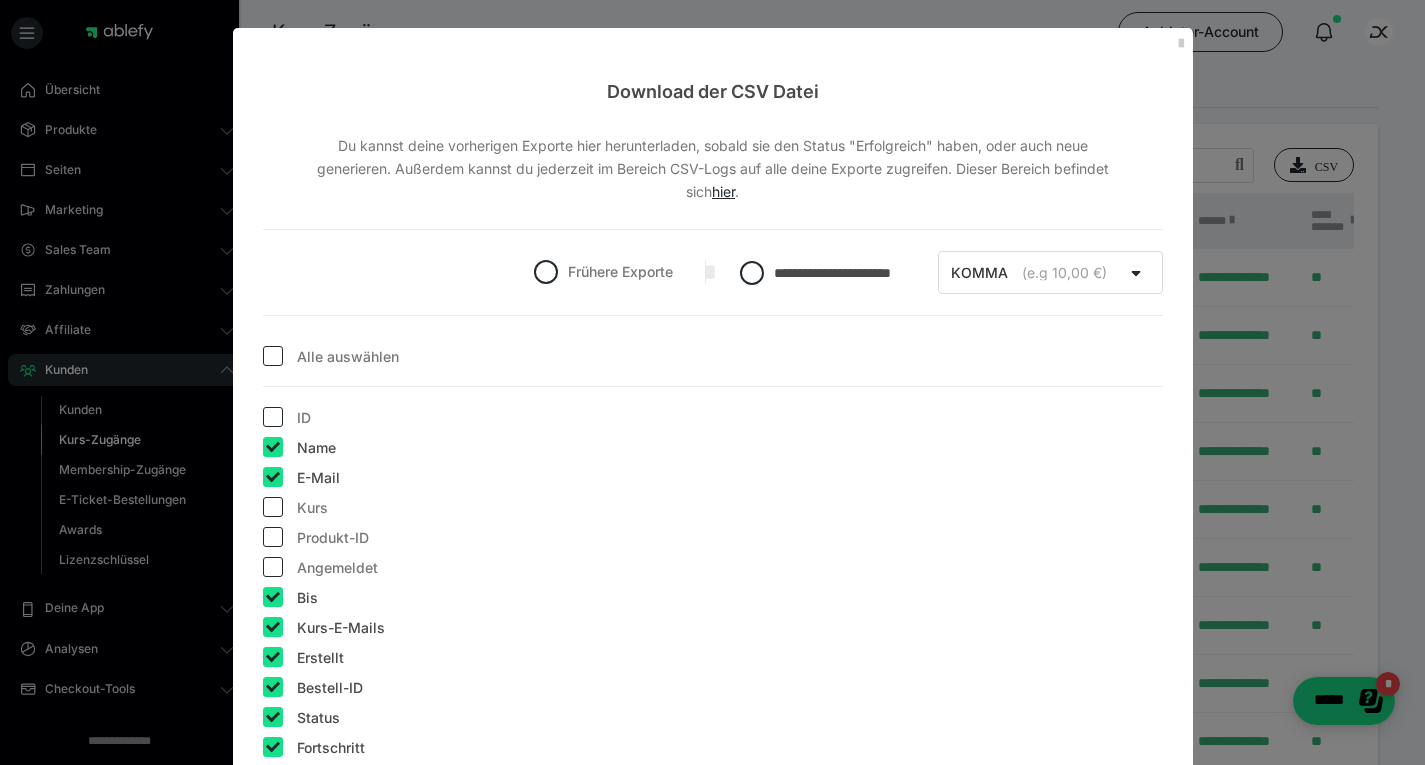 click at bounding box center [273, 597] 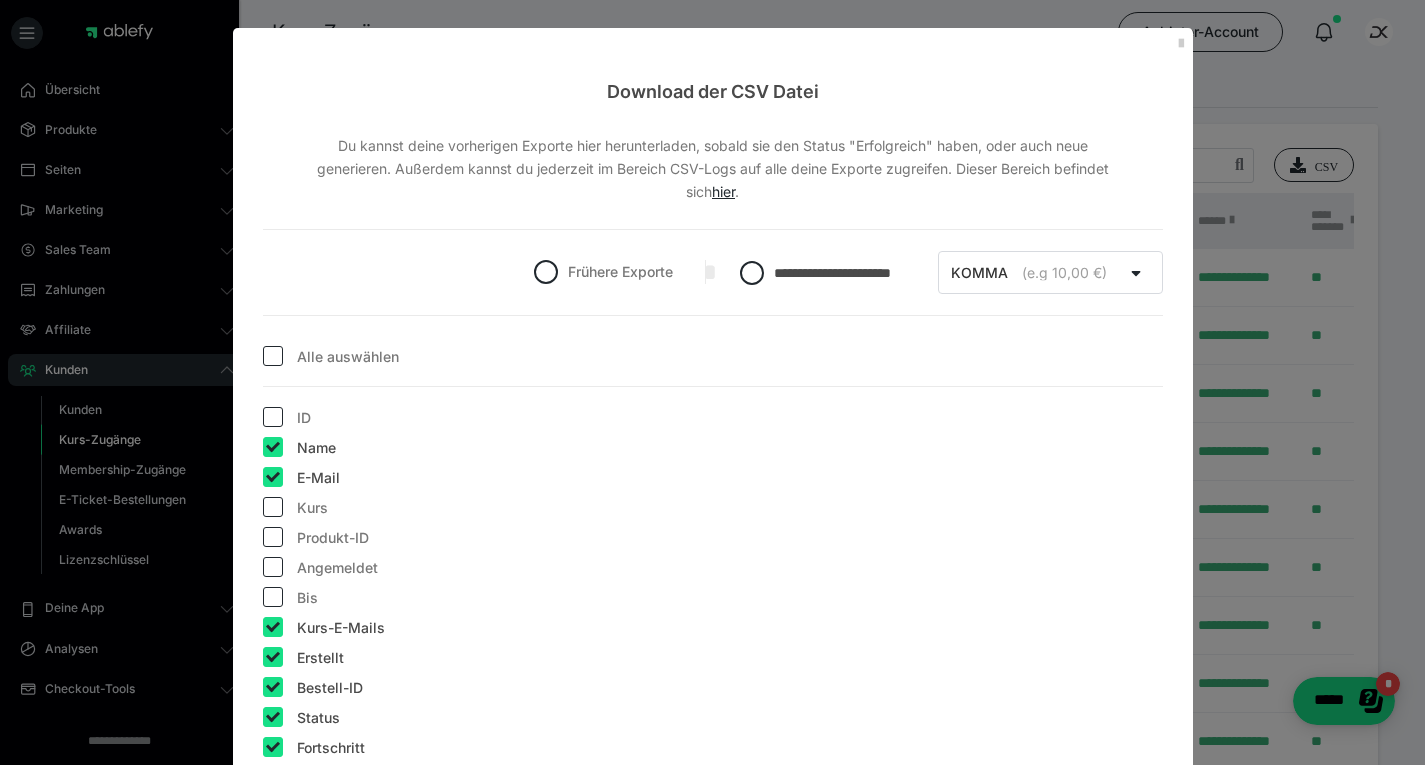click at bounding box center [273, 627] 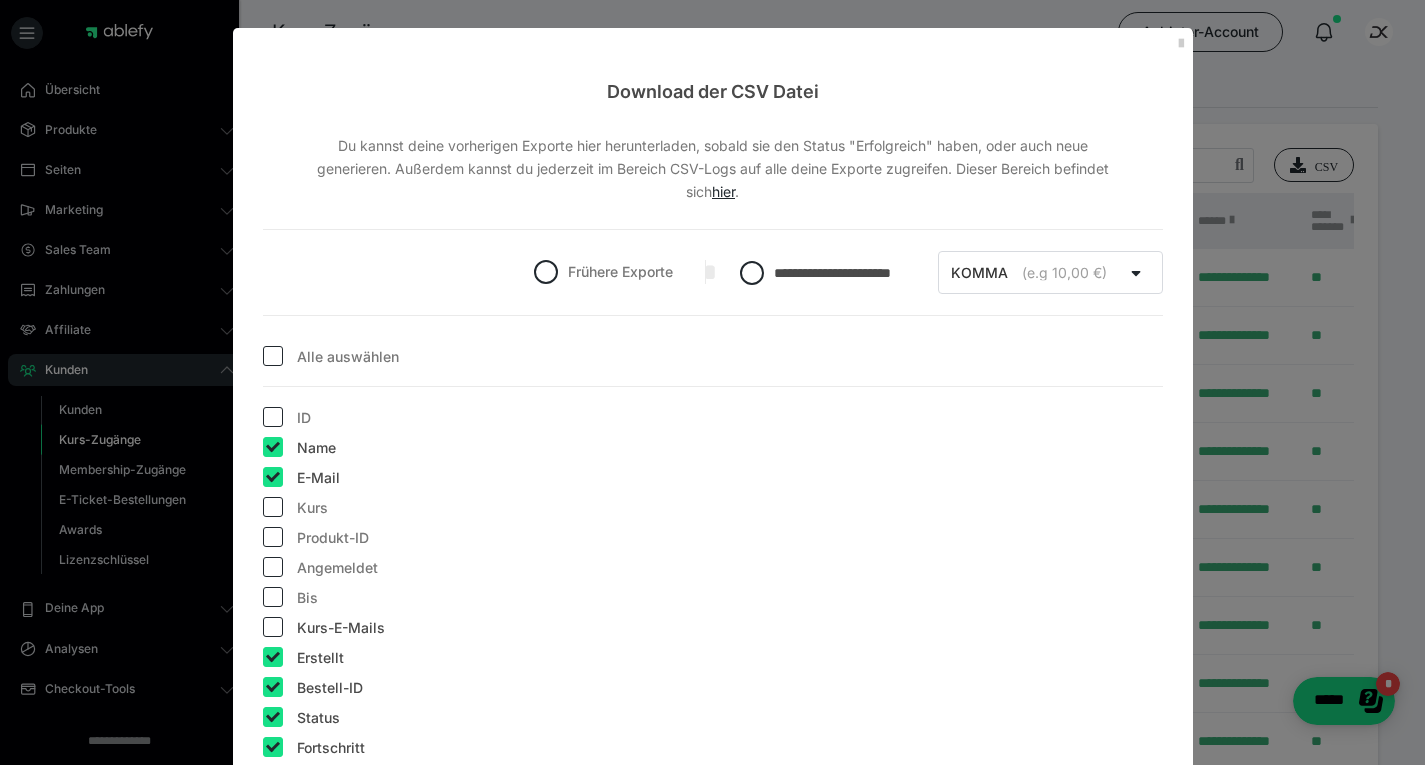 checkbox on "false" 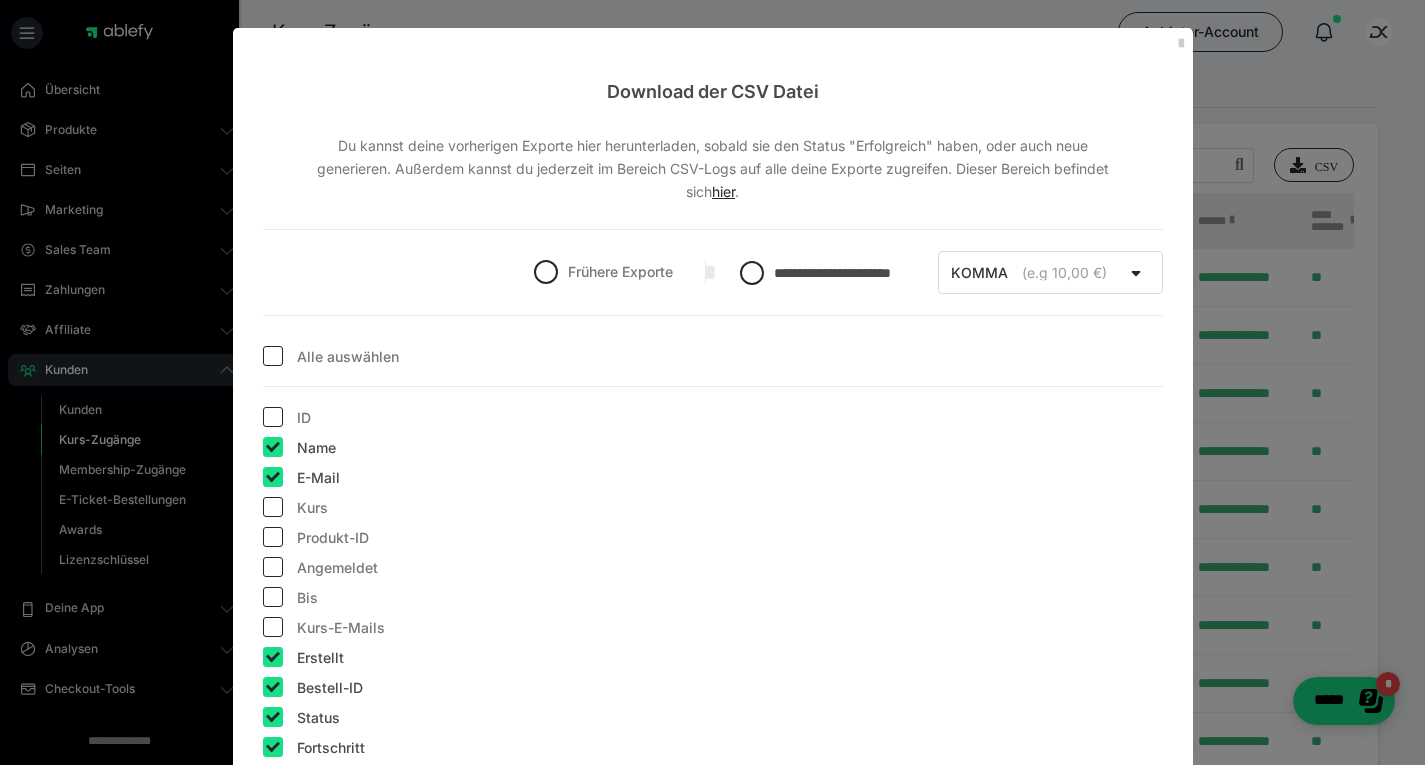 click at bounding box center (273, 657) 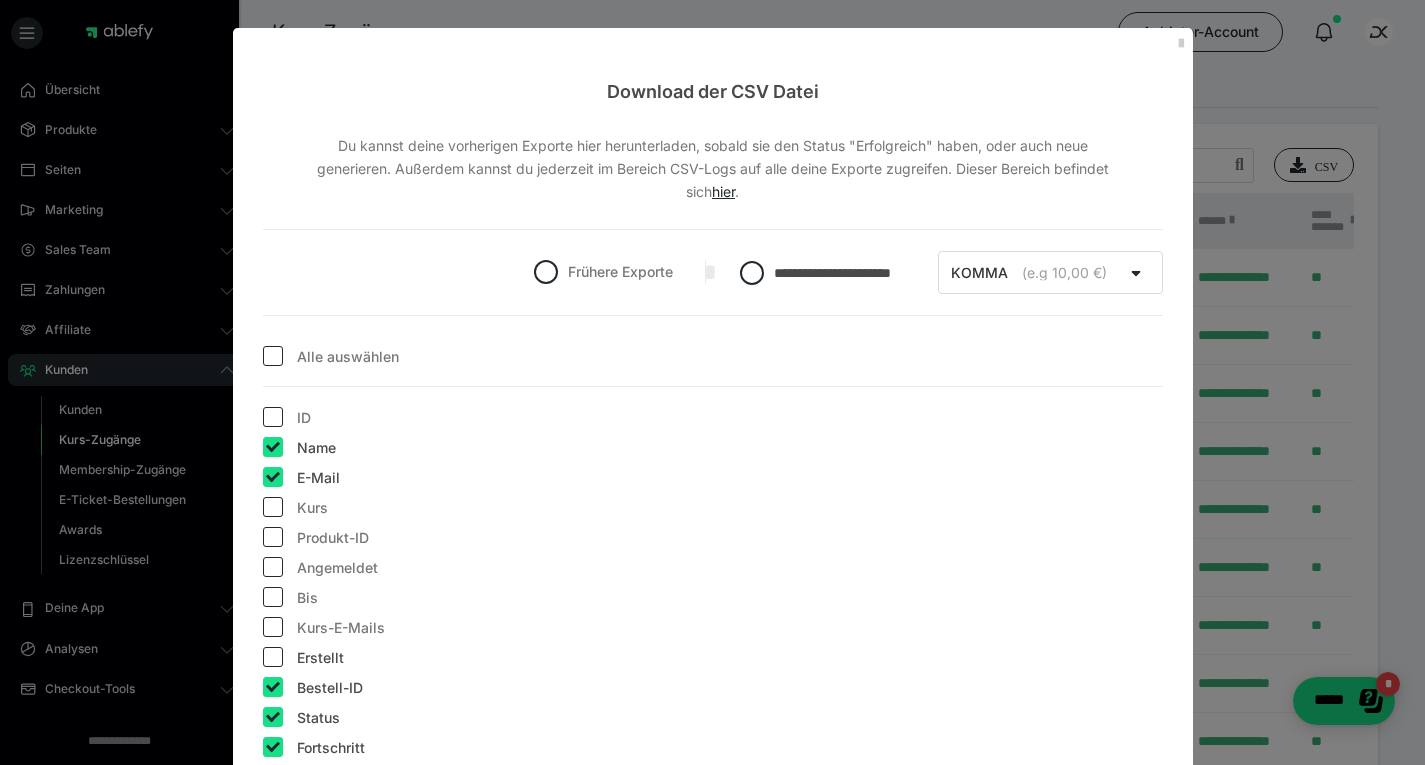 checkbox on "false" 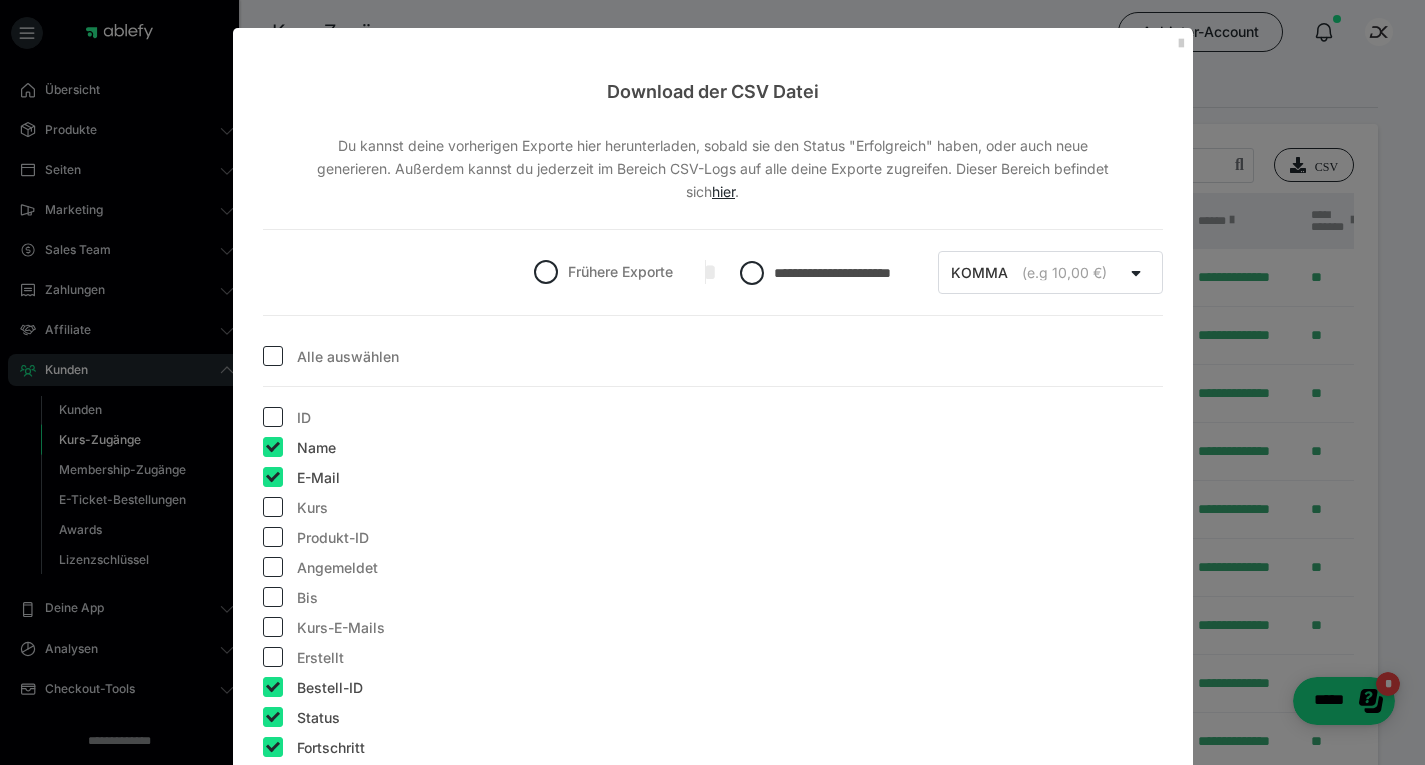 click at bounding box center [273, 687] 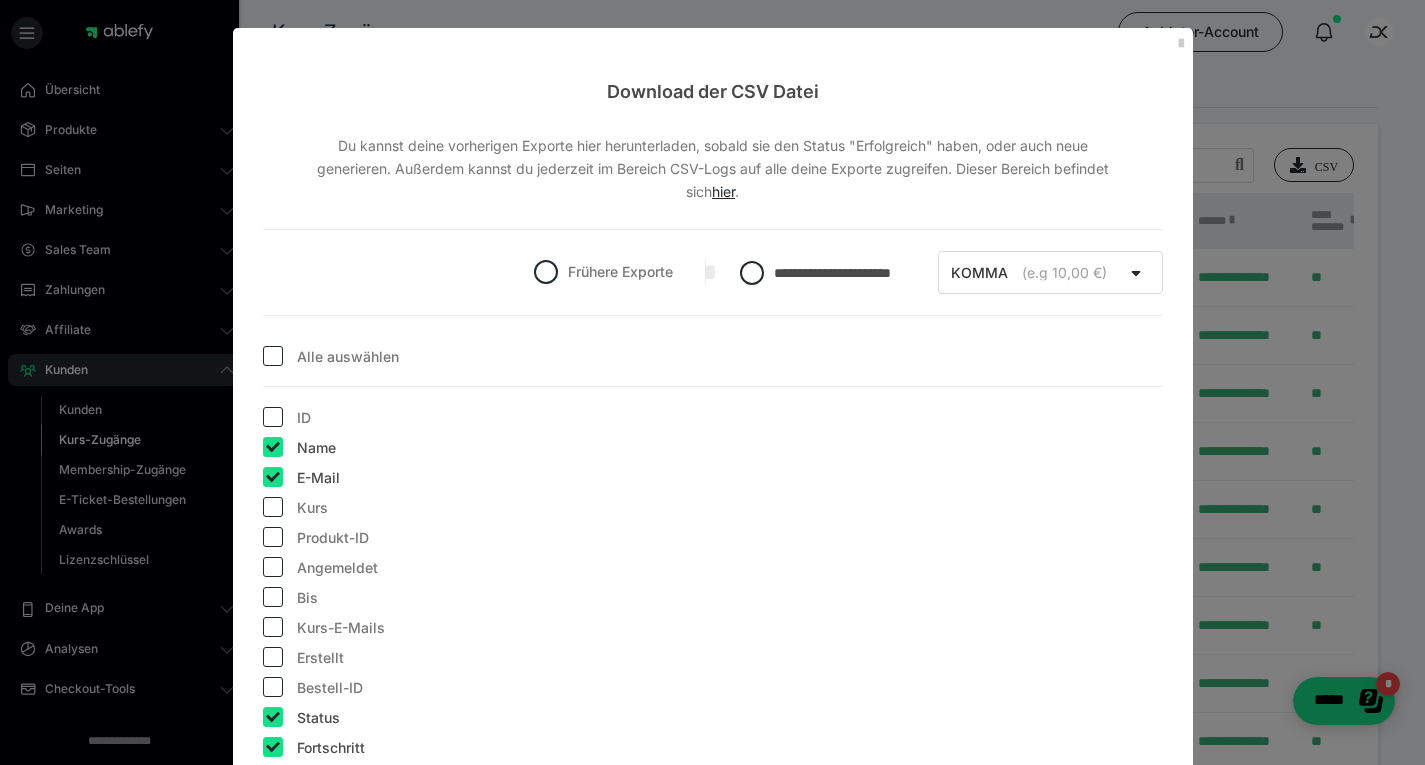 click at bounding box center [273, 717] 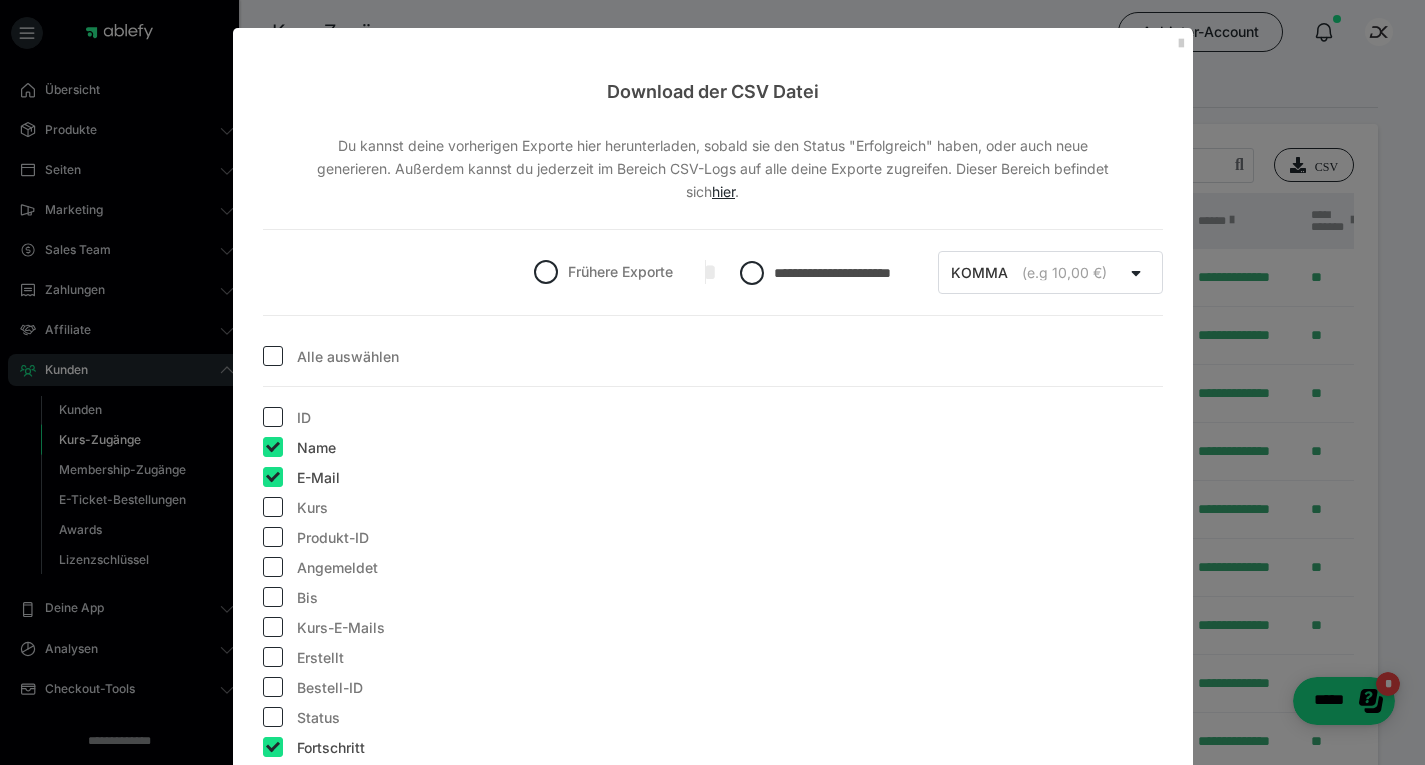 click at bounding box center (273, 747) 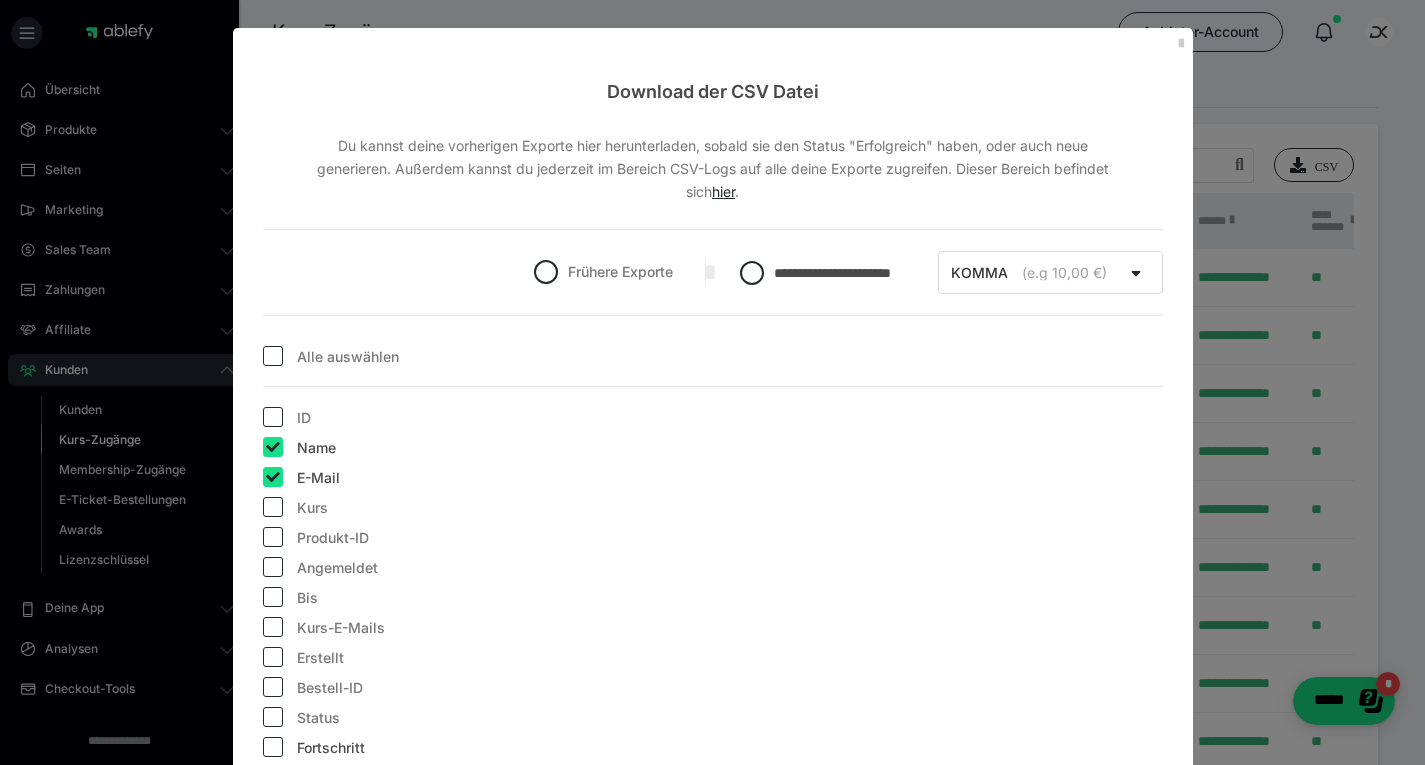 checkbox on "false" 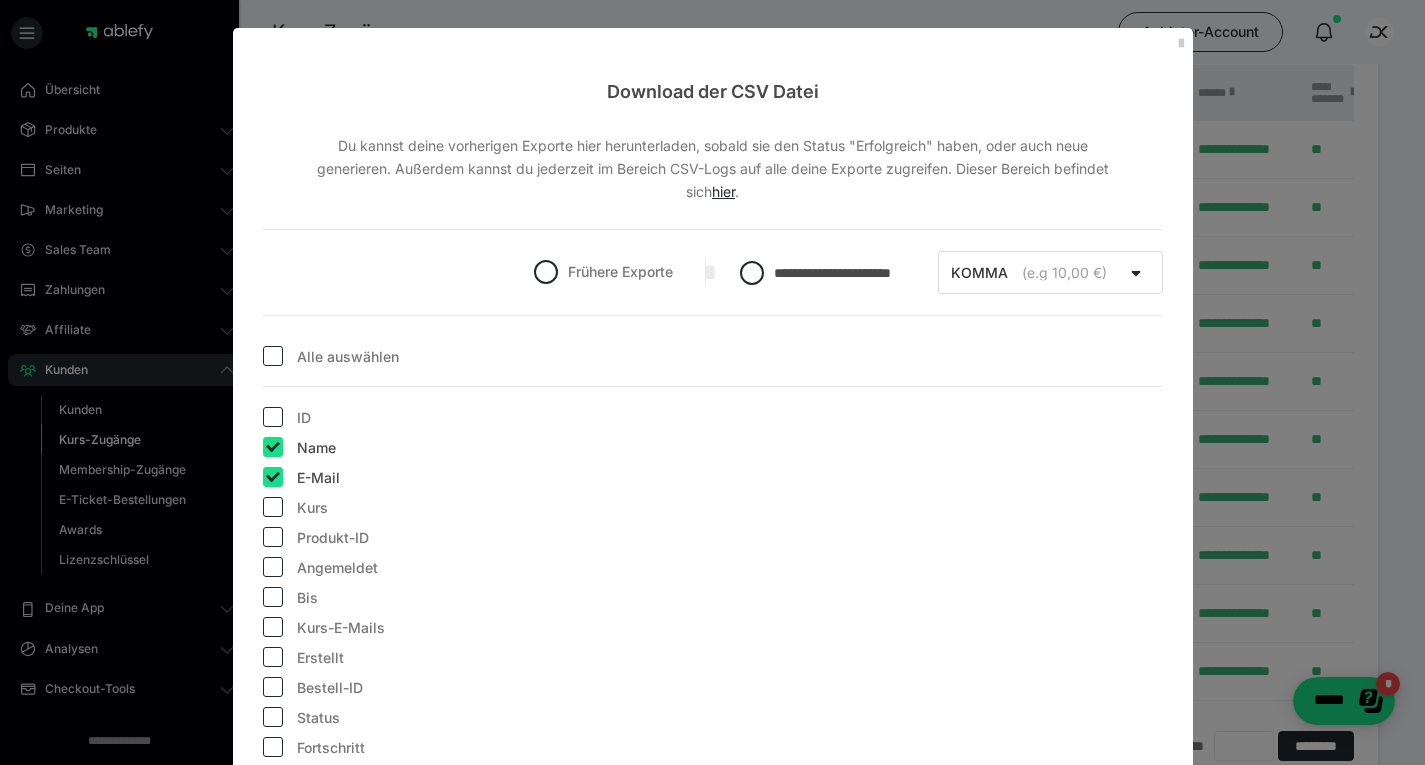 scroll, scrollTop: 129, scrollLeft: 0, axis: vertical 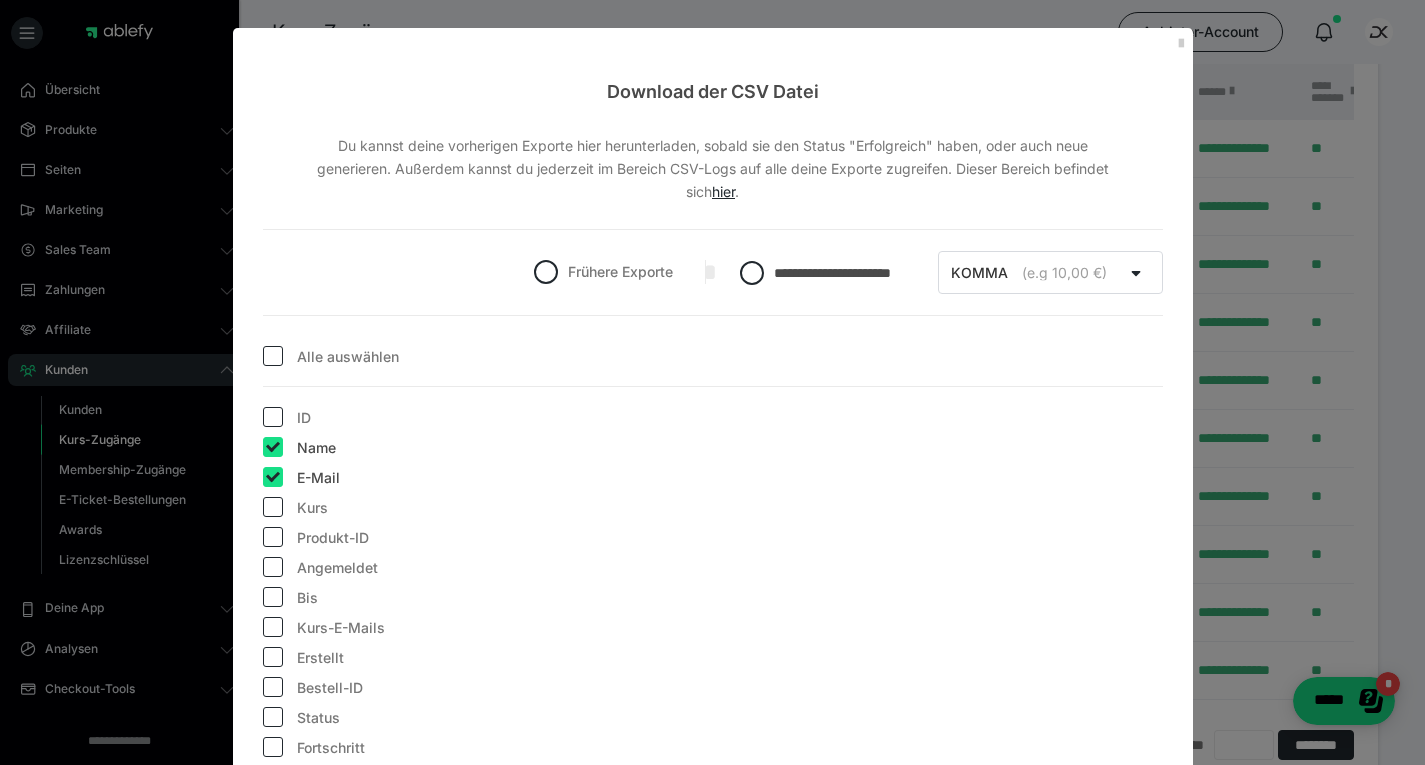 drag, startPoint x: 1006, startPoint y: 362, endPoint x: 968, endPoint y: 506, distance: 148.92952 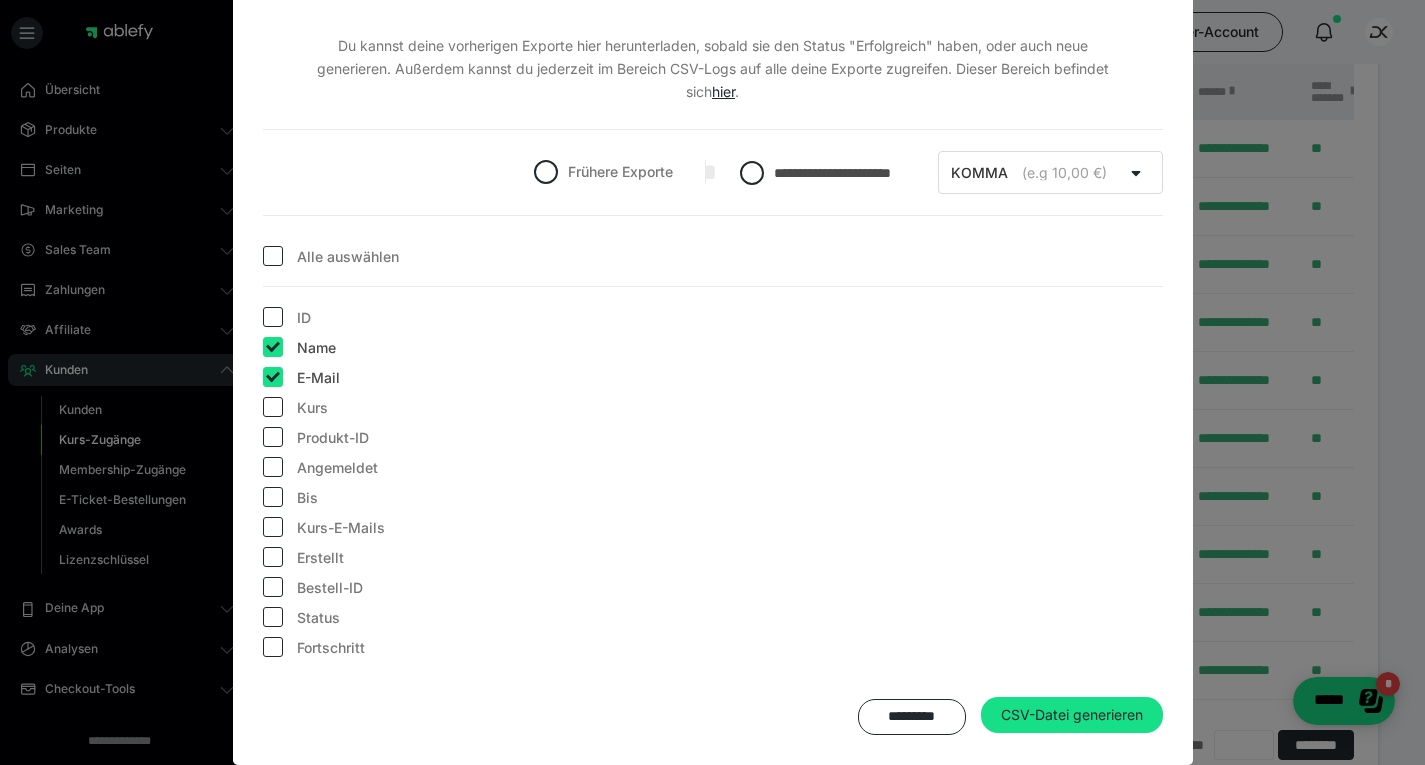 scroll, scrollTop: 118, scrollLeft: 0, axis: vertical 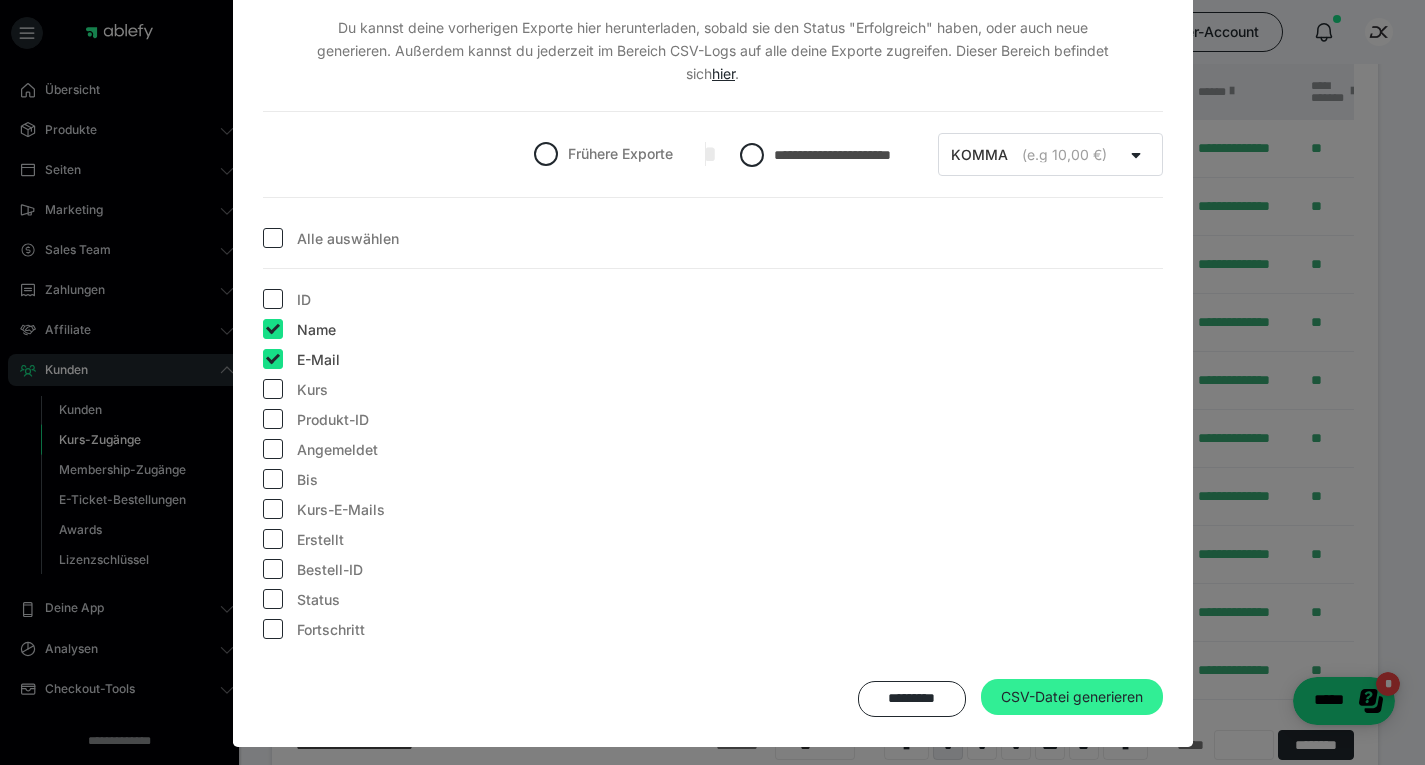 click on "CSV-Datei generieren" at bounding box center (1072, 697) 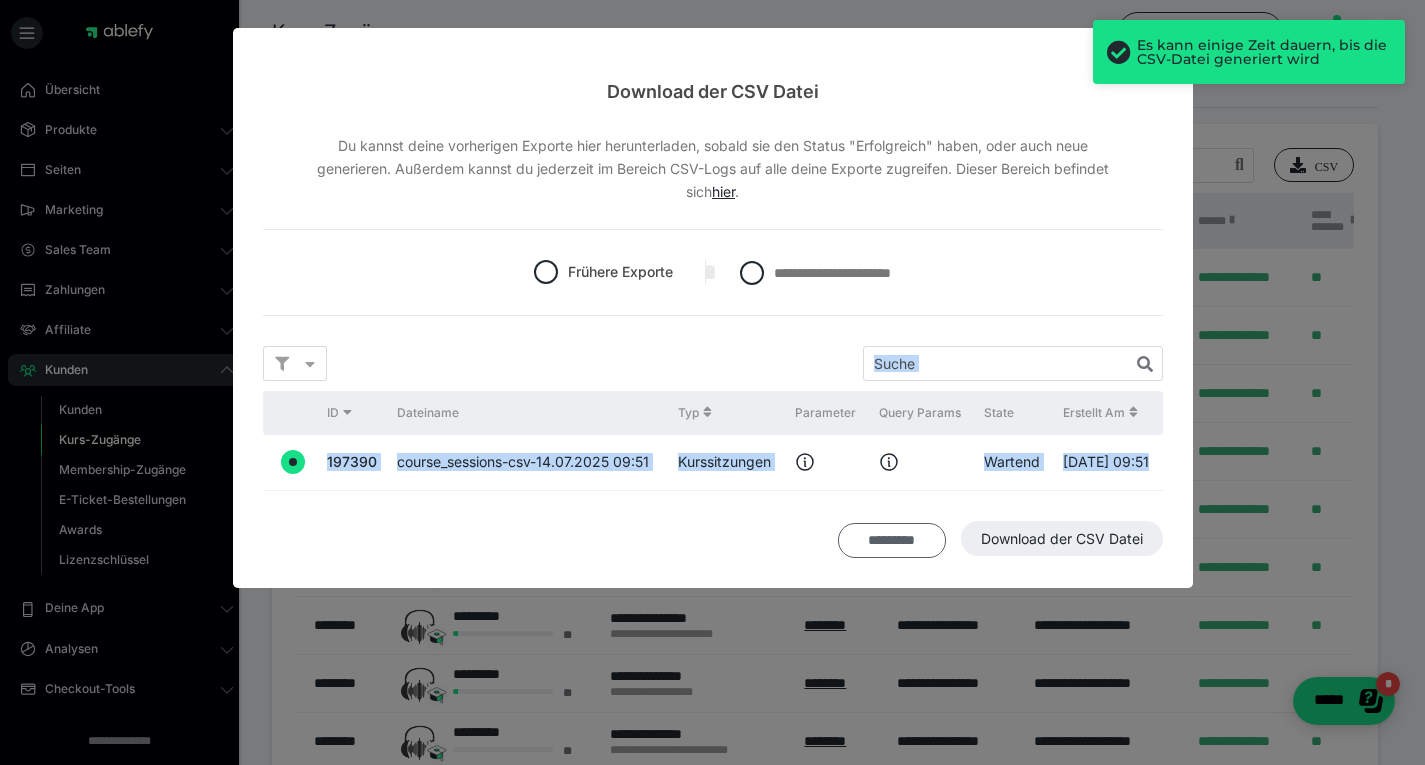 click on "*********" at bounding box center (891, 541) 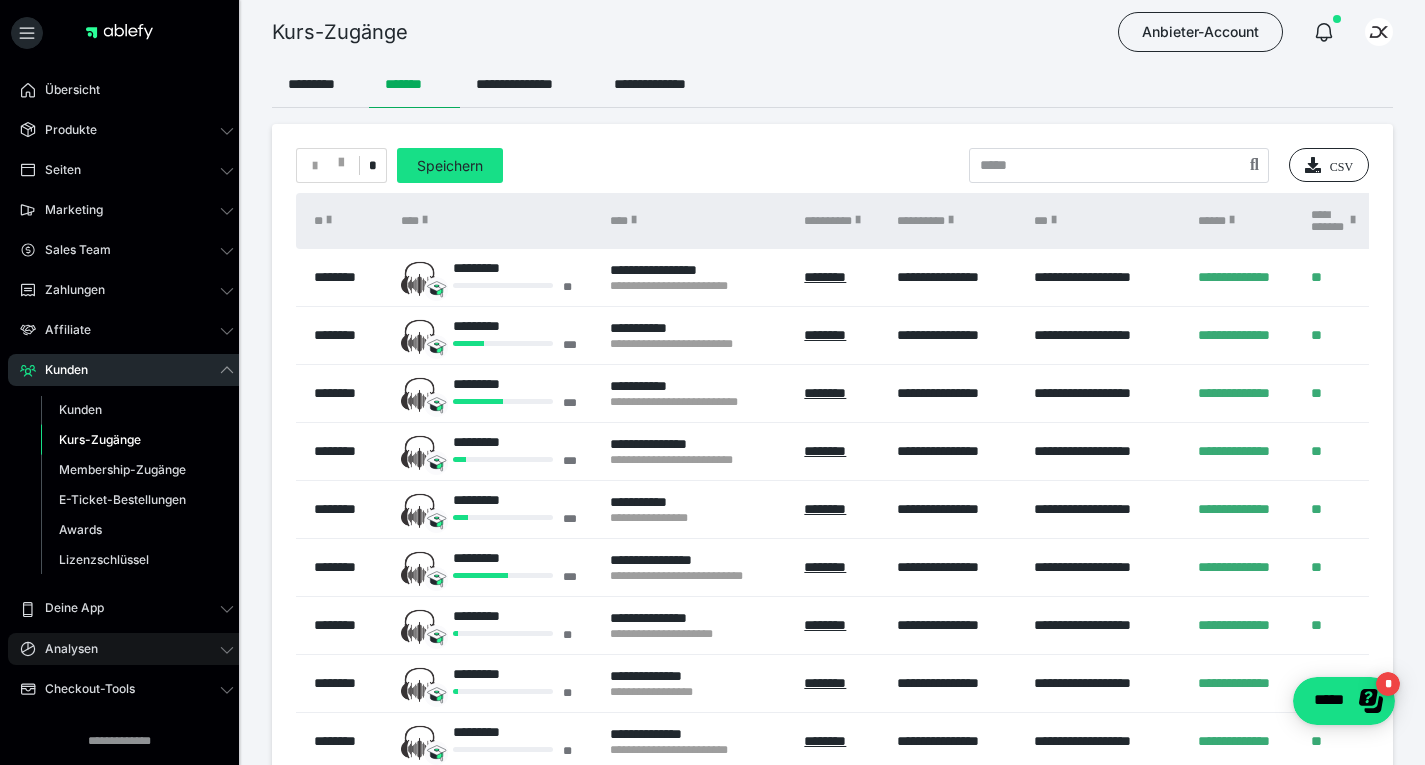 click on "Analysen" at bounding box center [127, 649] 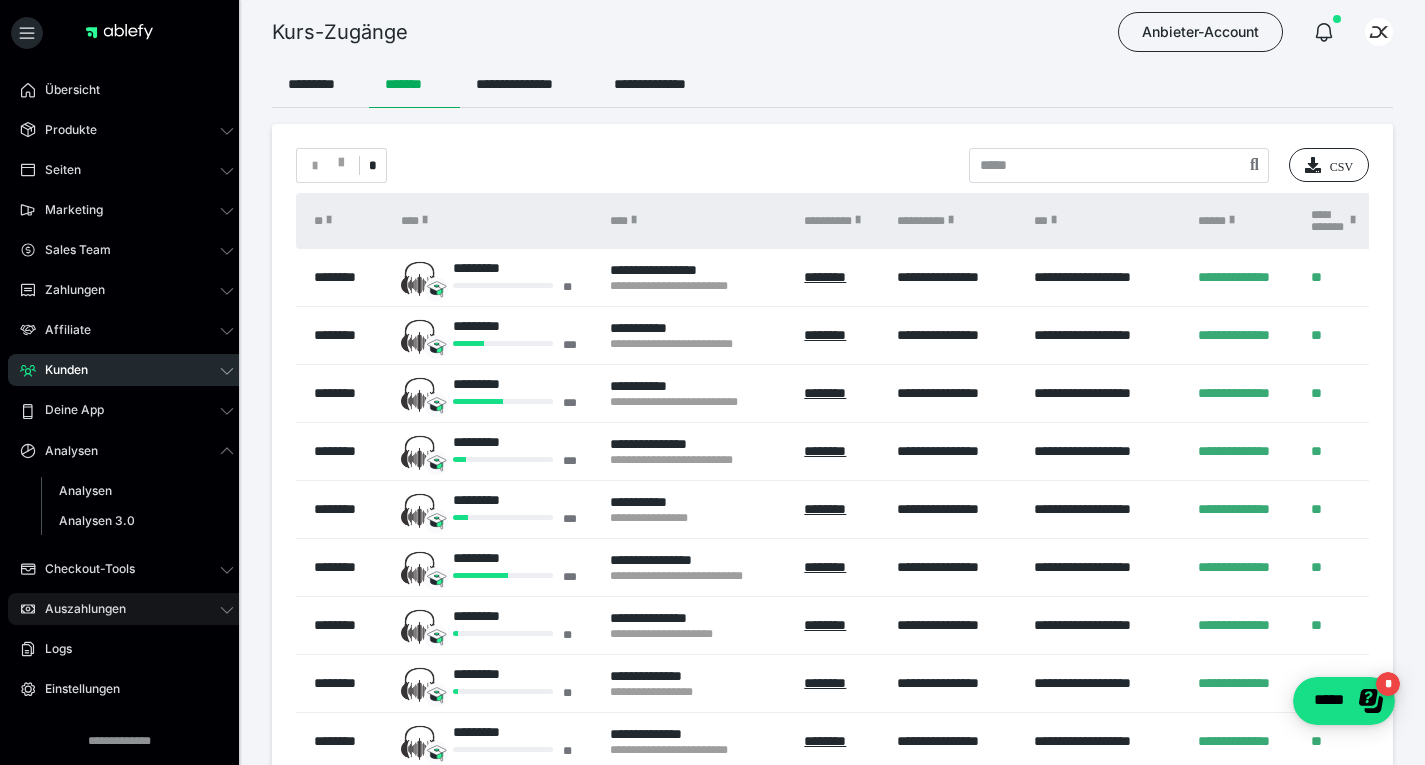 click on "Auszahlungen" at bounding box center [127, 609] 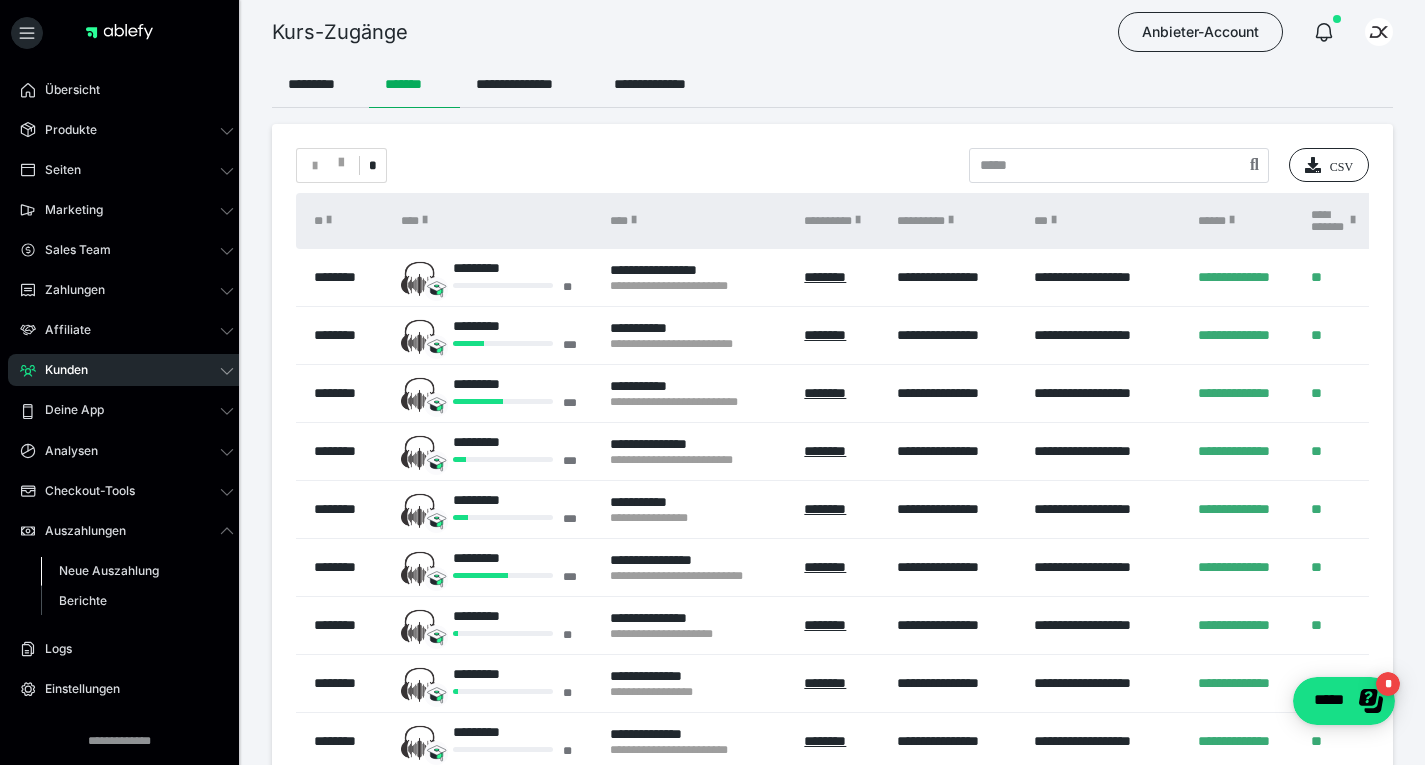 click on "Neue Auszahlung" at bounding box center [109, 570] 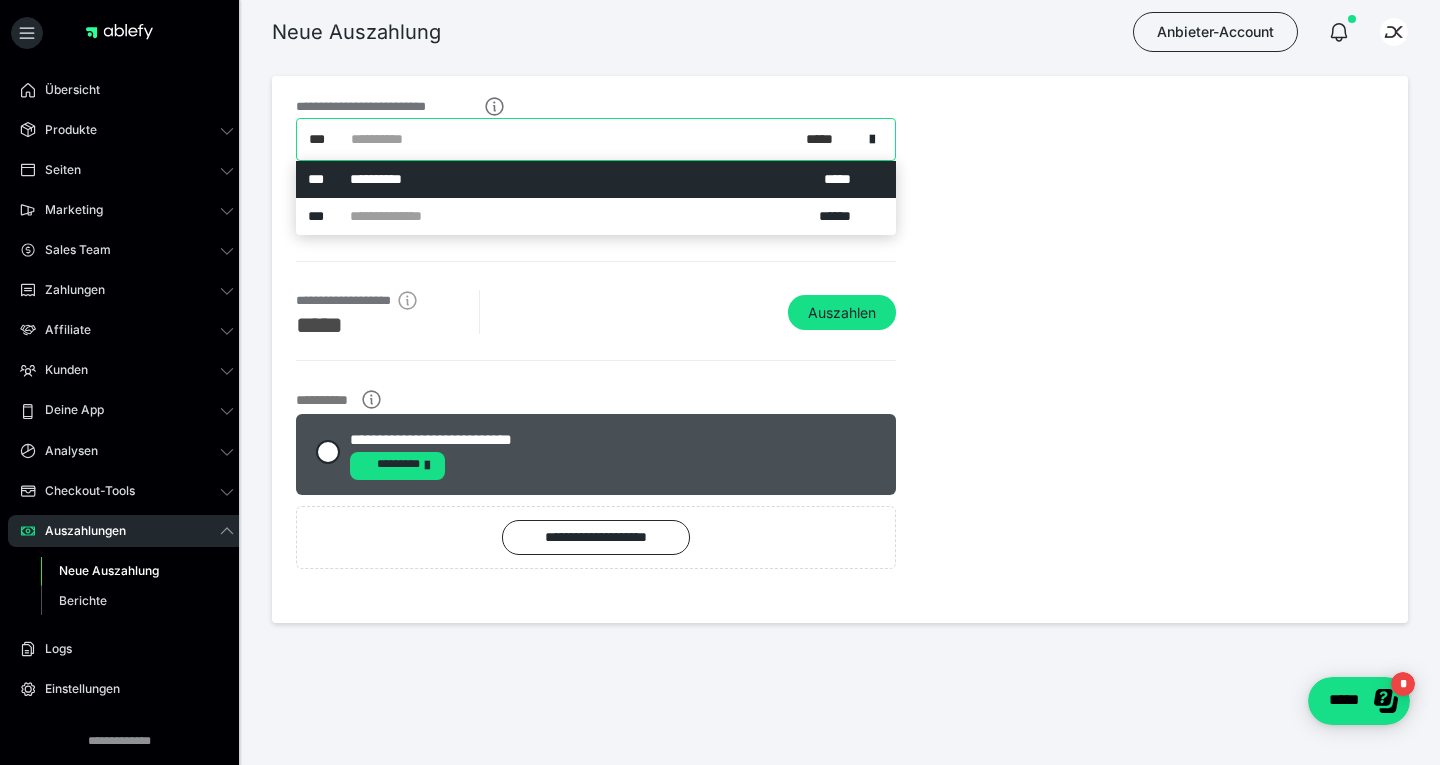 click on "**********" at bounding box center (587, 139) 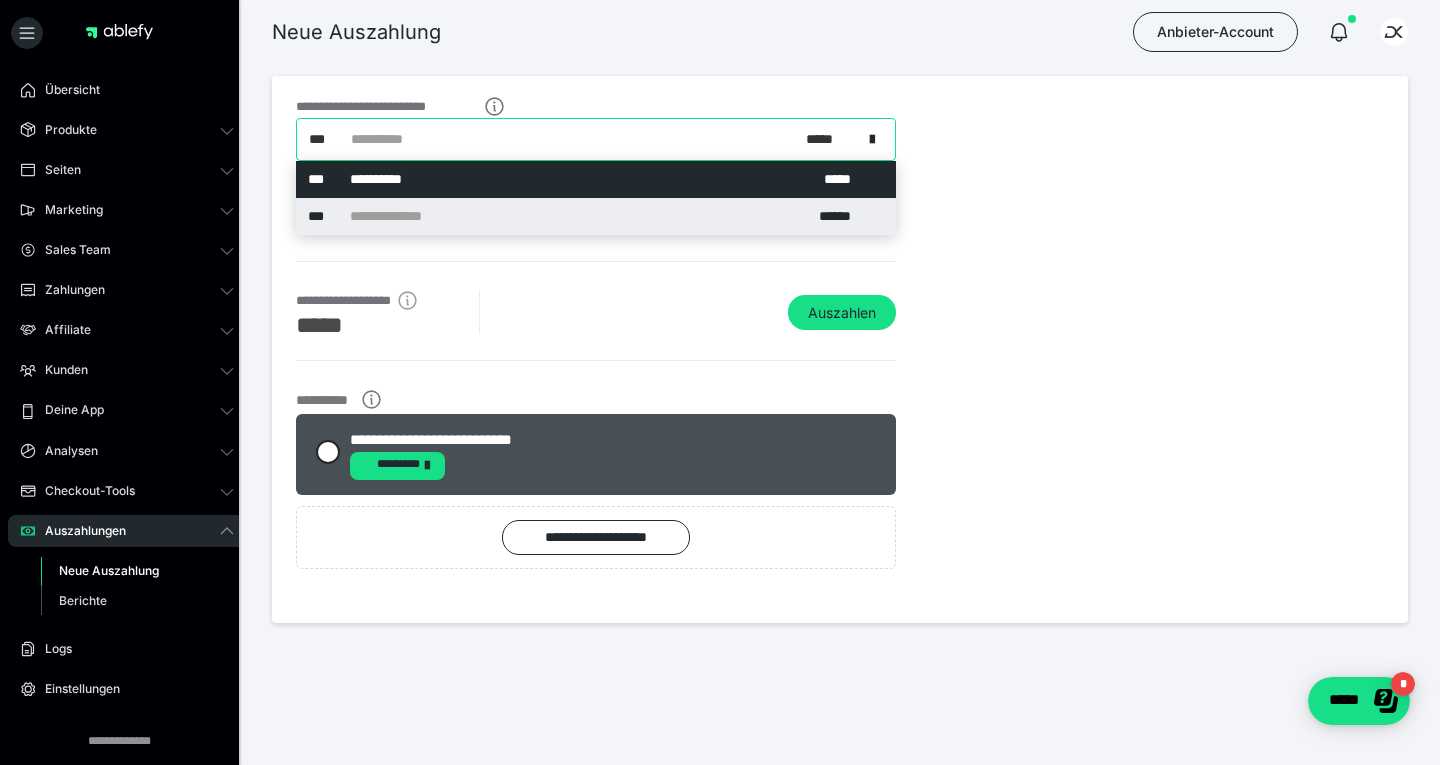 click on "**********" at bounding box center [596, 216] 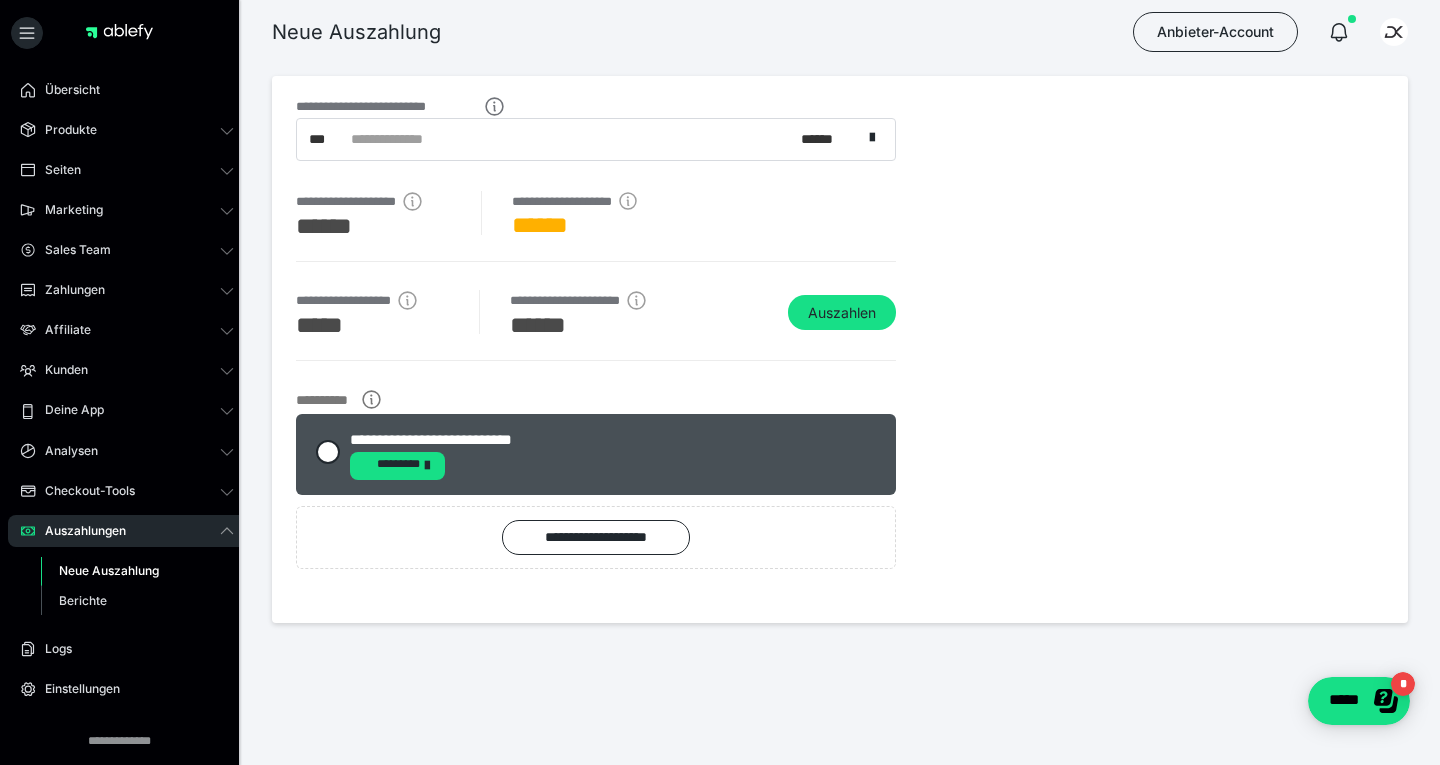 click on "**********" at bounding box center [840, 349] 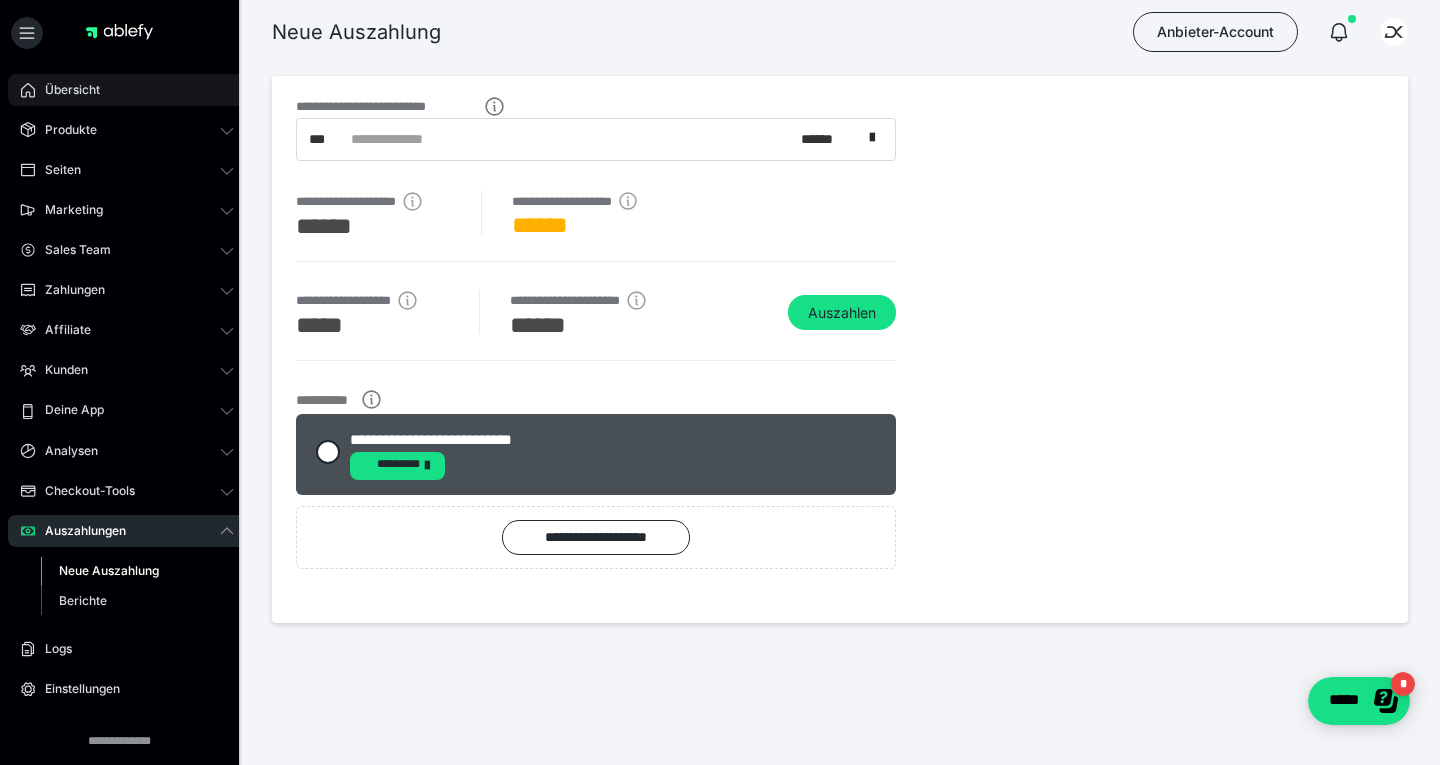 click on "Übersicht" at bounding box center [127, 90] 